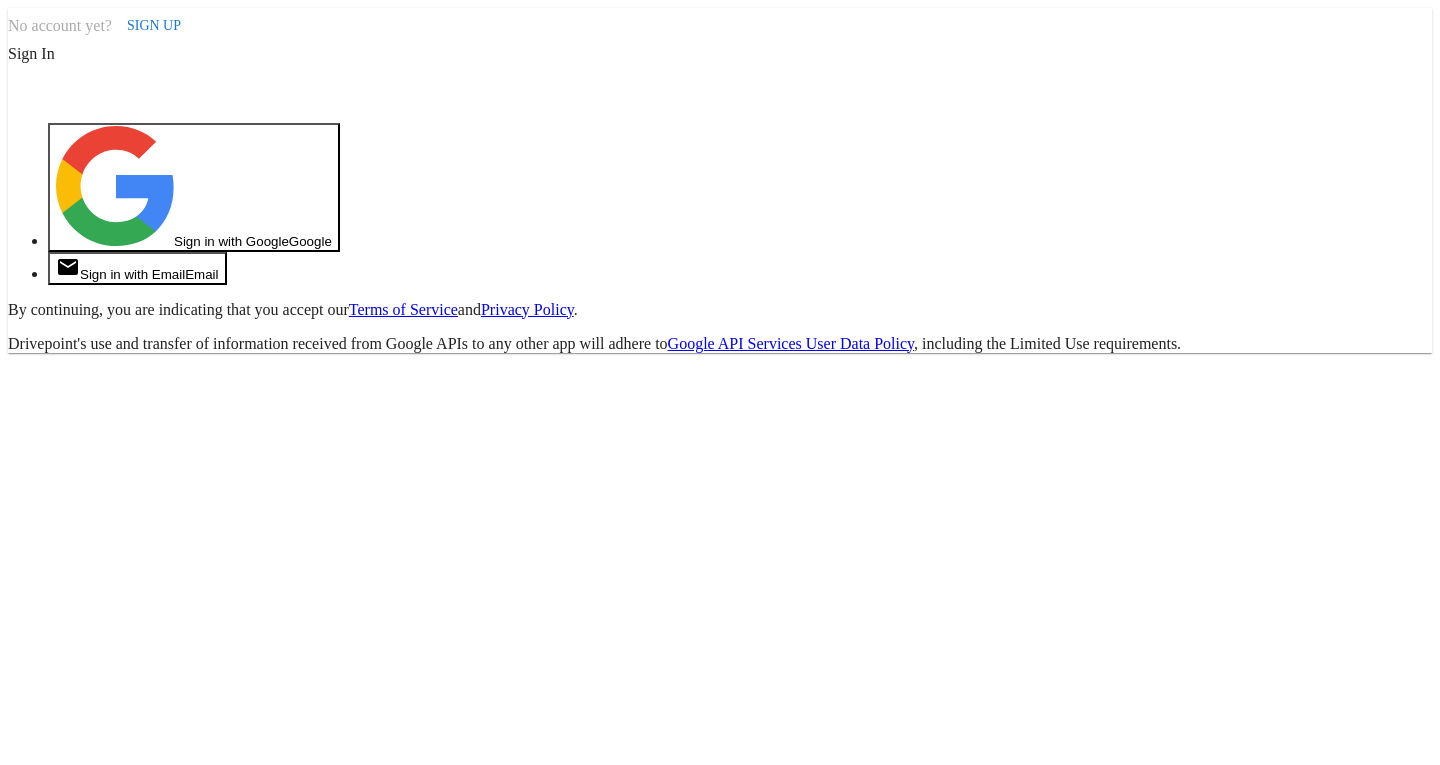 scroll, scrollTop: 0, scrollLeft: 0, axis: both 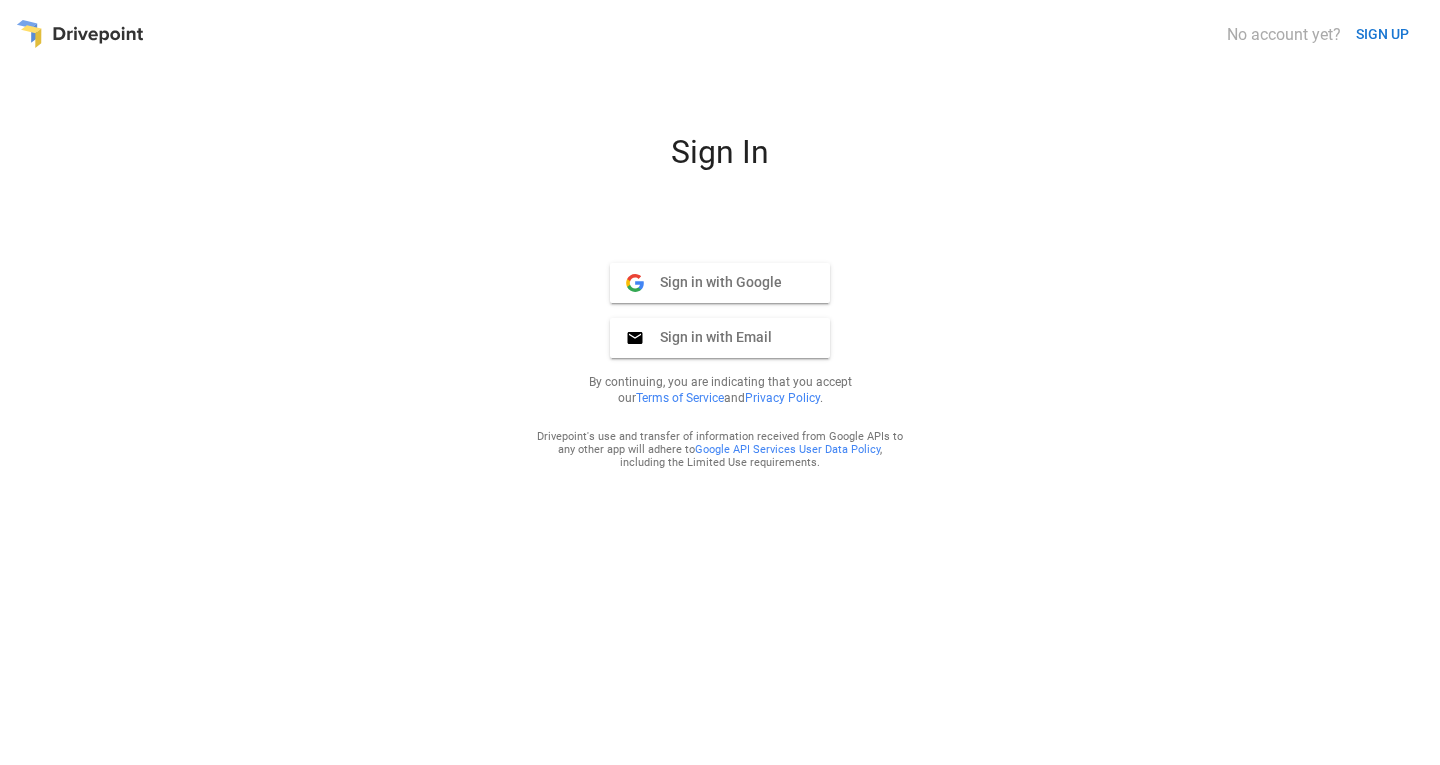 click on "Sign in with Email" at bounding box center (708, 337) 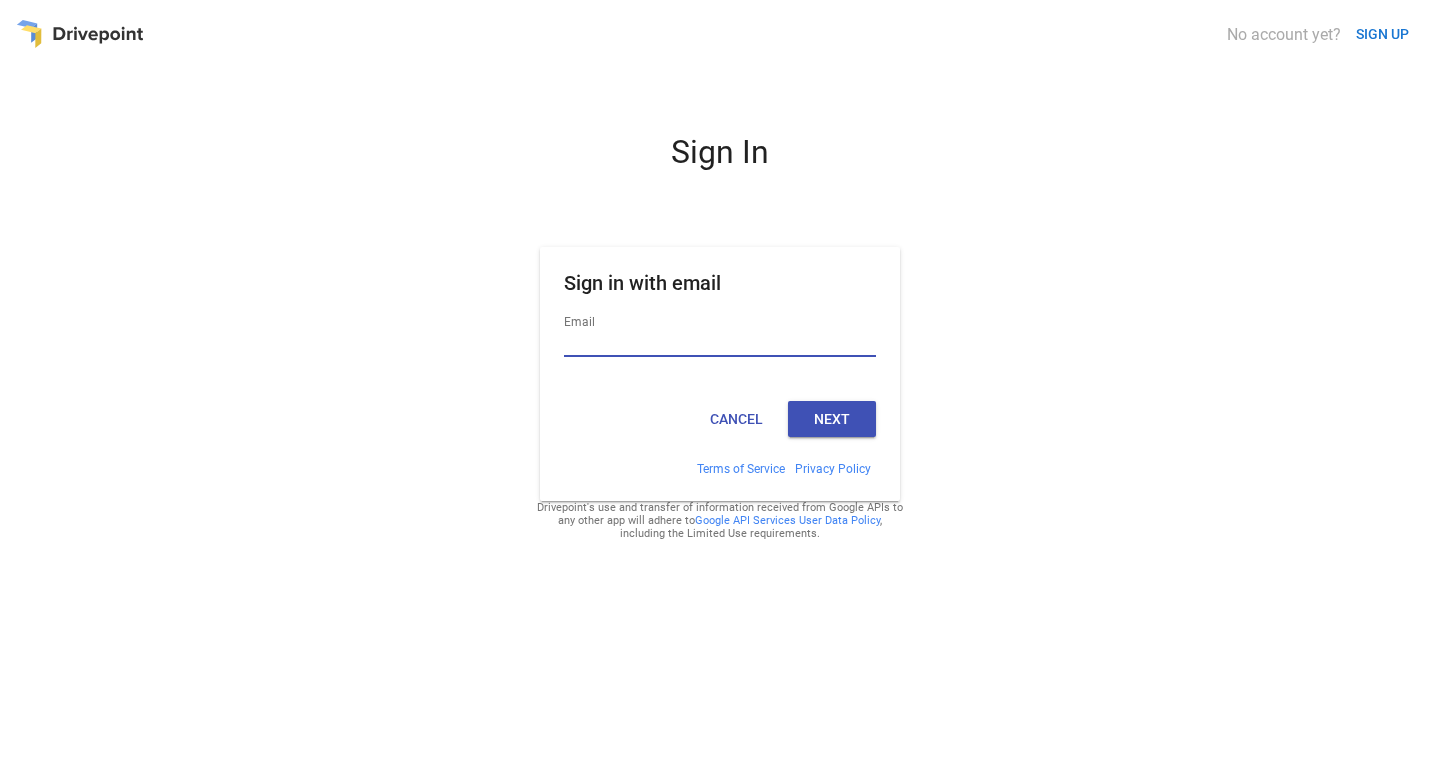 type on "**********" 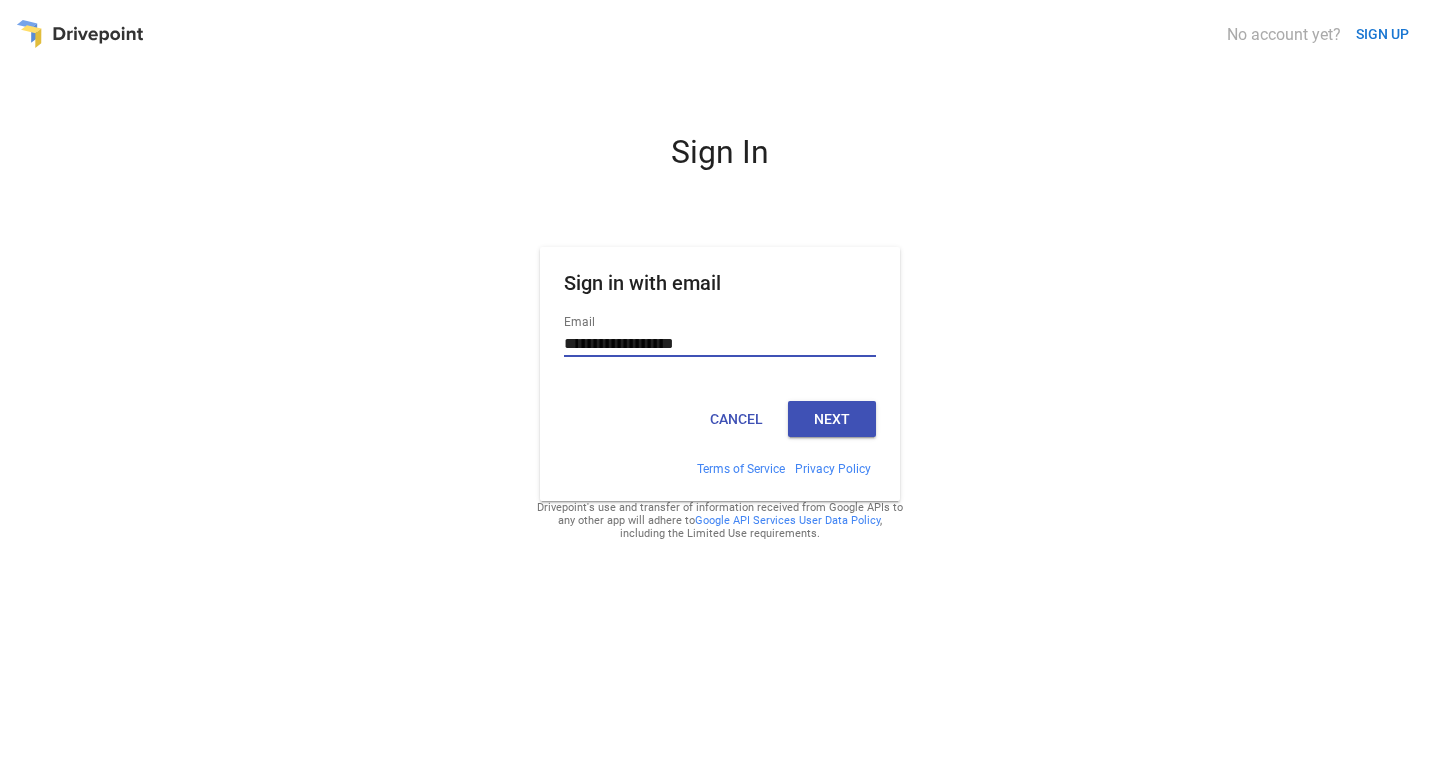 click on "Next" at bounding box center (832, 419) 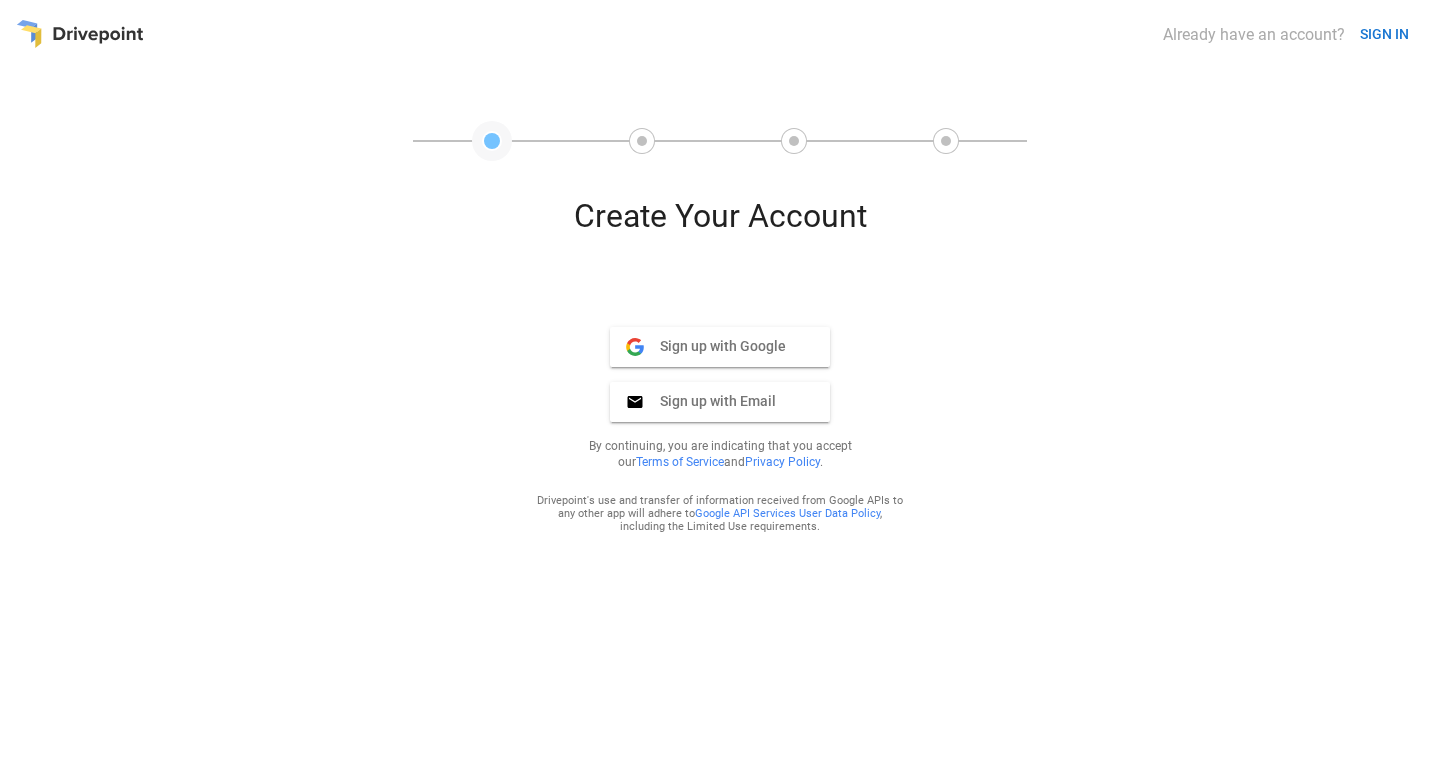 click on "Sign up with Email" at bounding box center [710, 401] 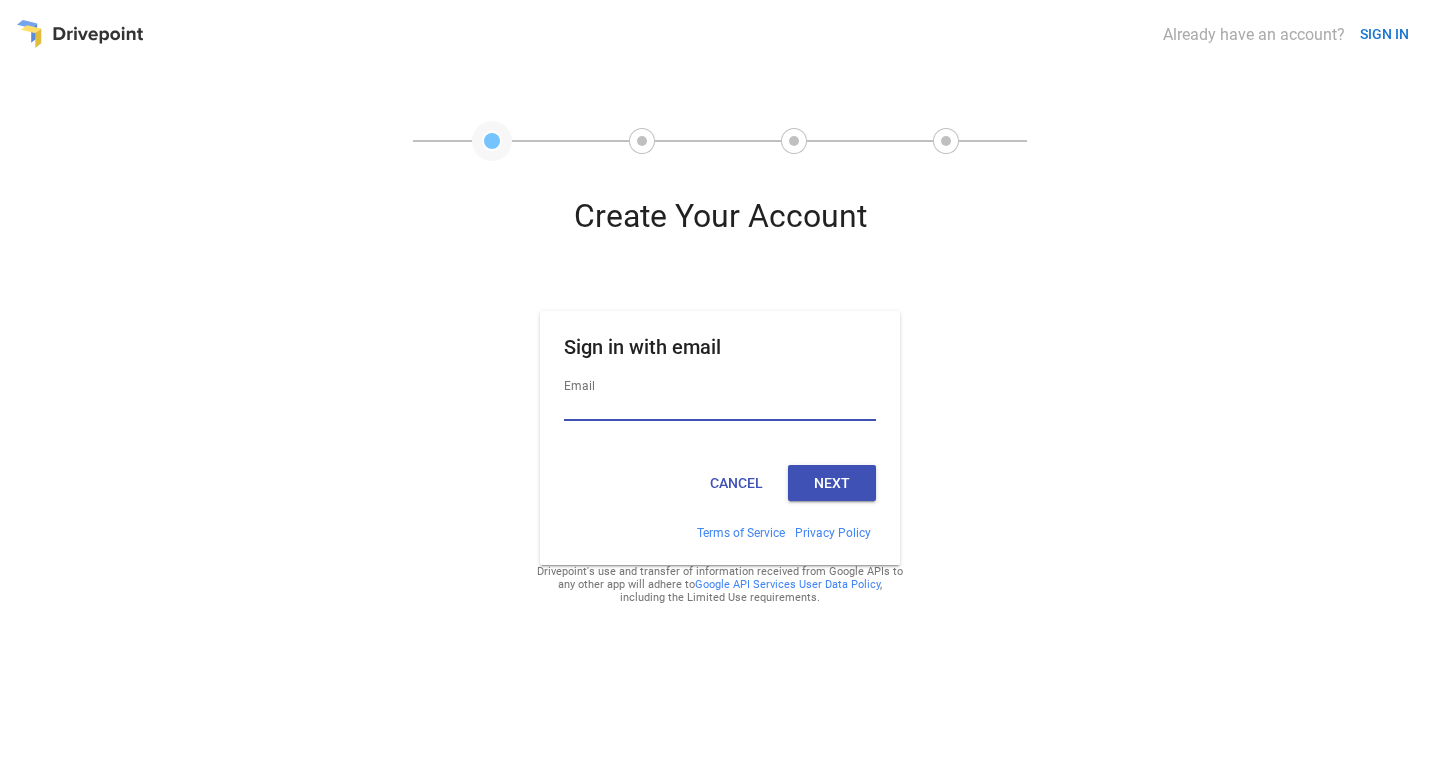 type on "**********" 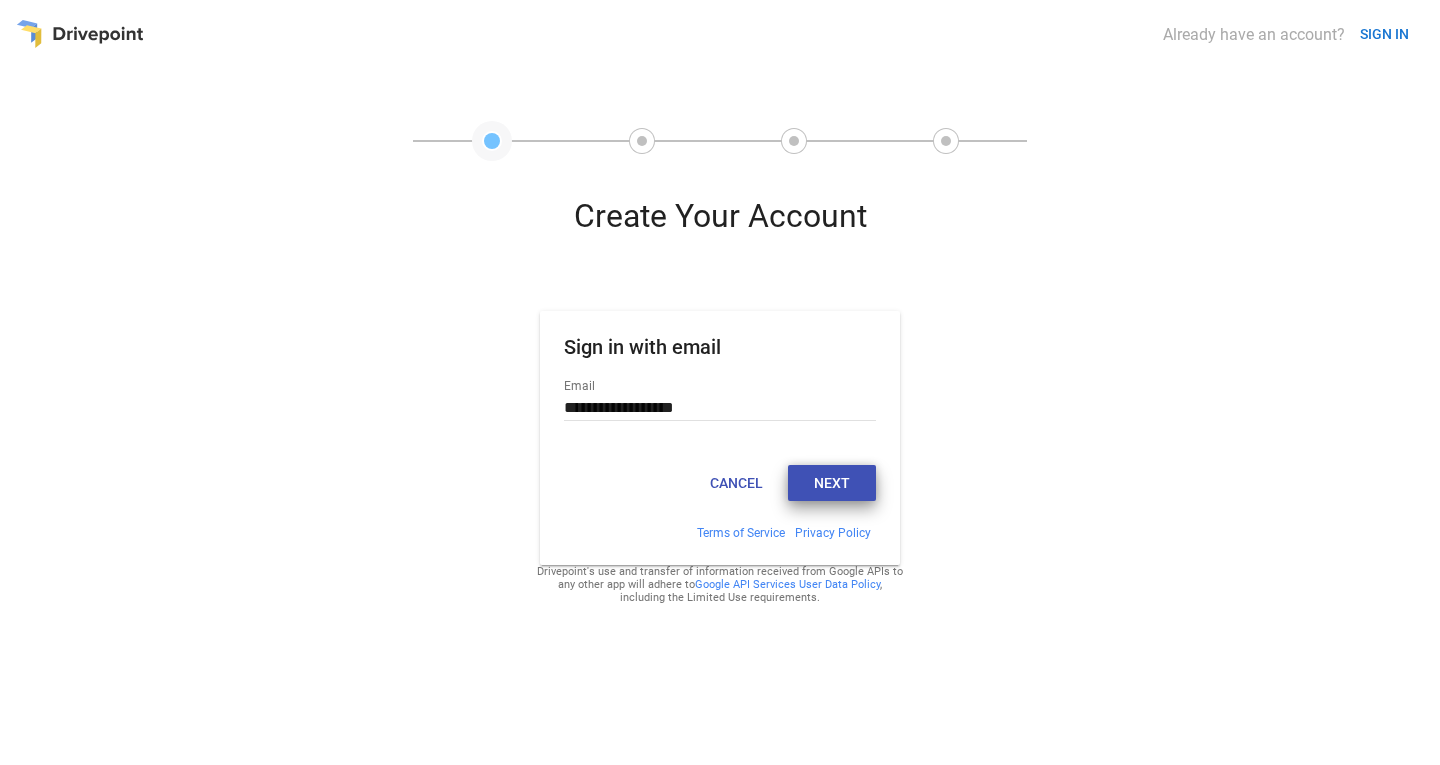 click on "Next" at bounding box center (832, 483) 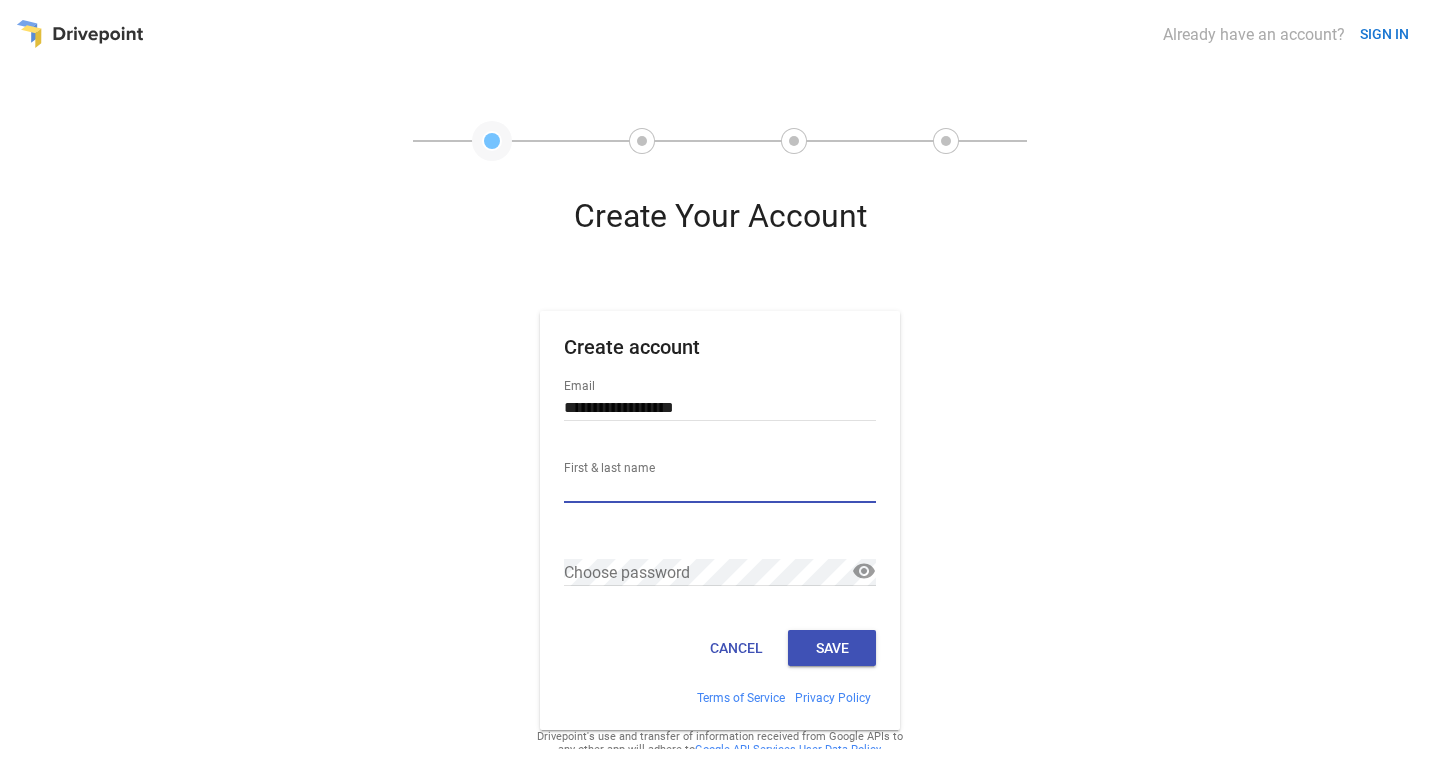 type on "**********" 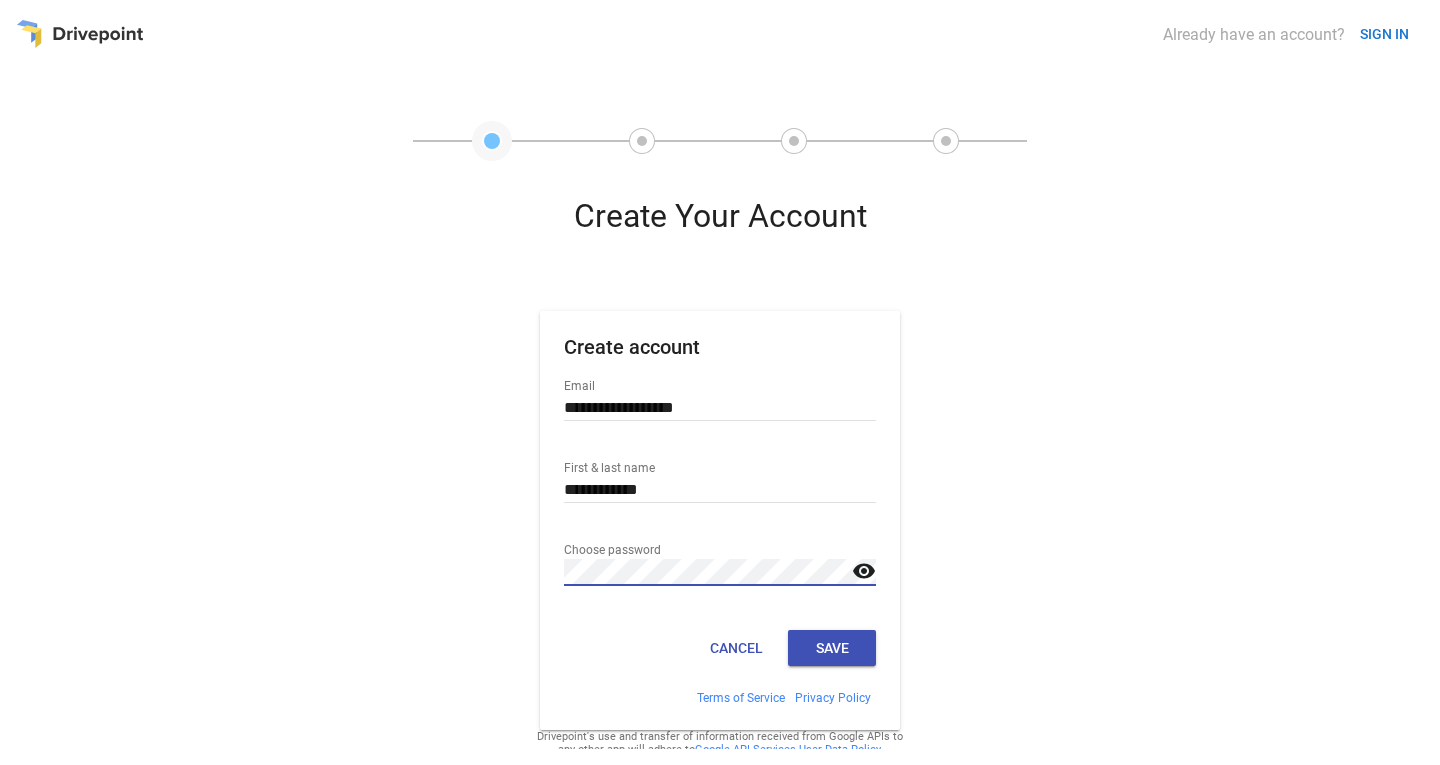 click on "**********" at bounding box center (720, 473) 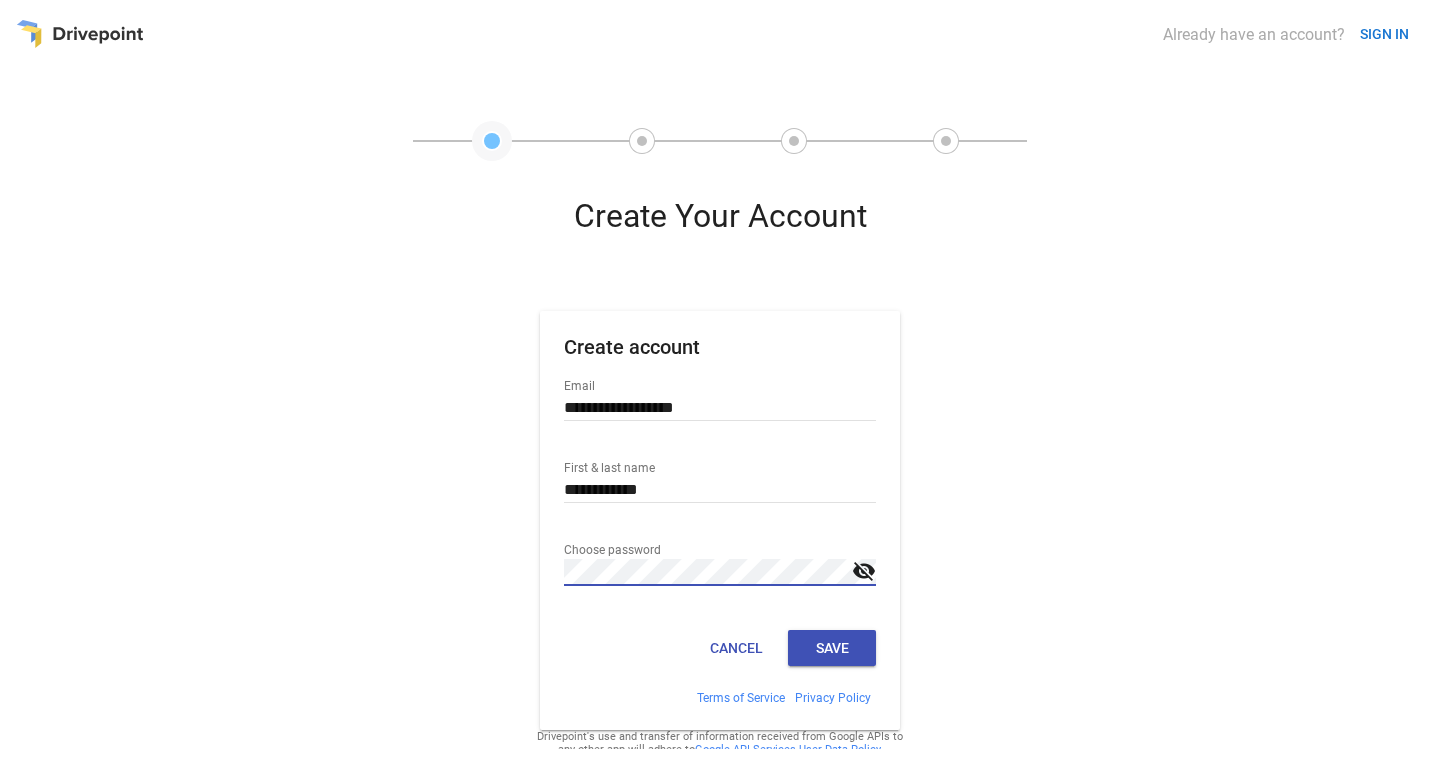 click on "Save" at bounding box center (832, 648) 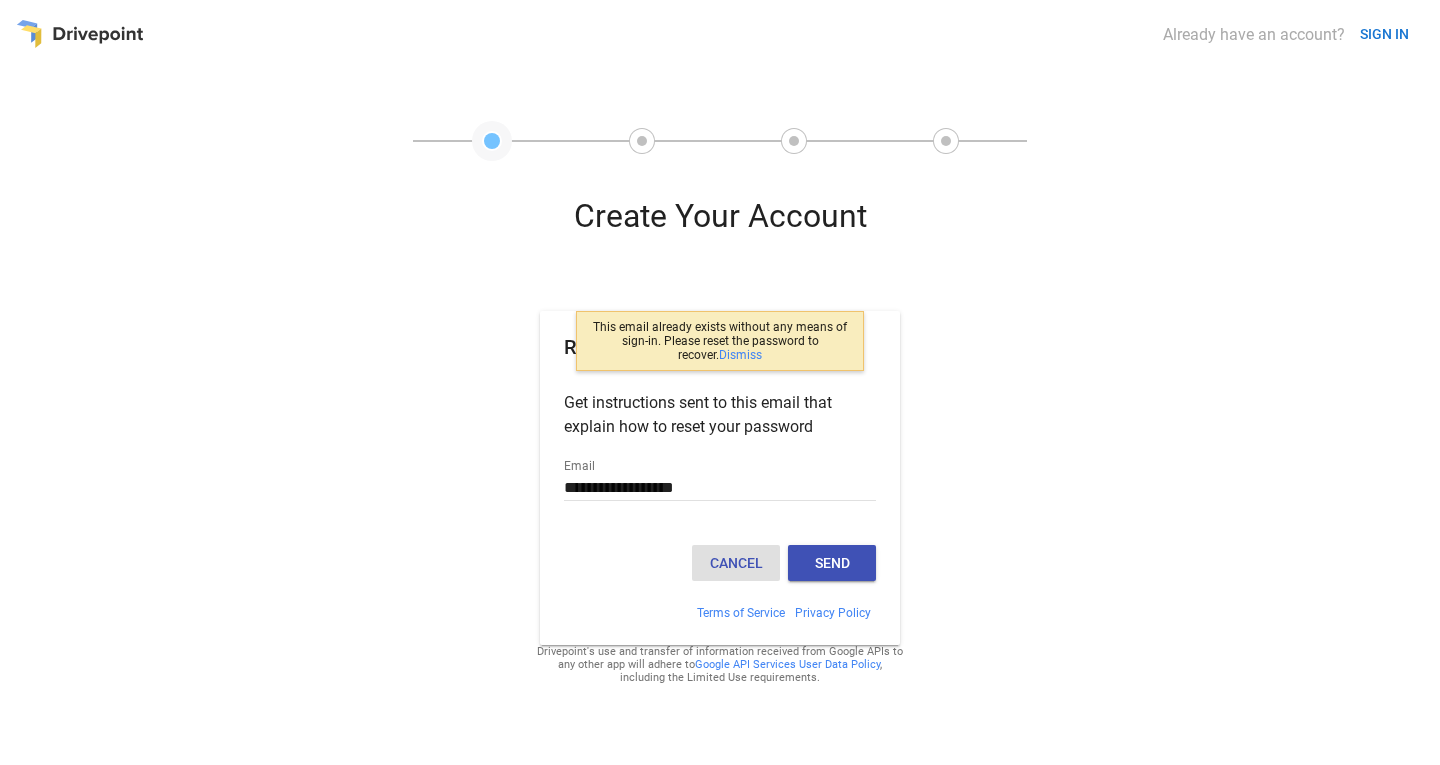click on "Cancel" at bounding box center (736, 563) 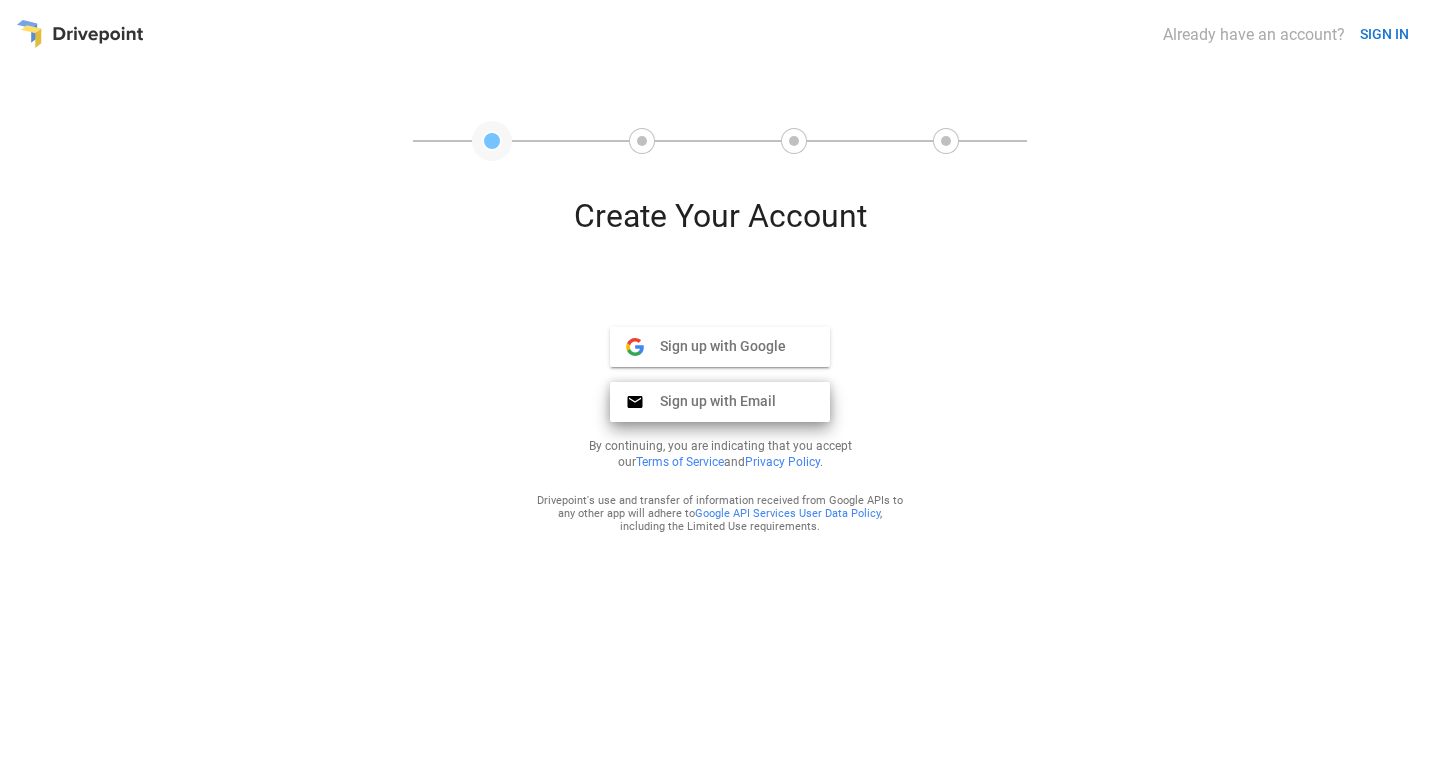 click on "Sign up with Email Email" at bounding box center (720, 402) 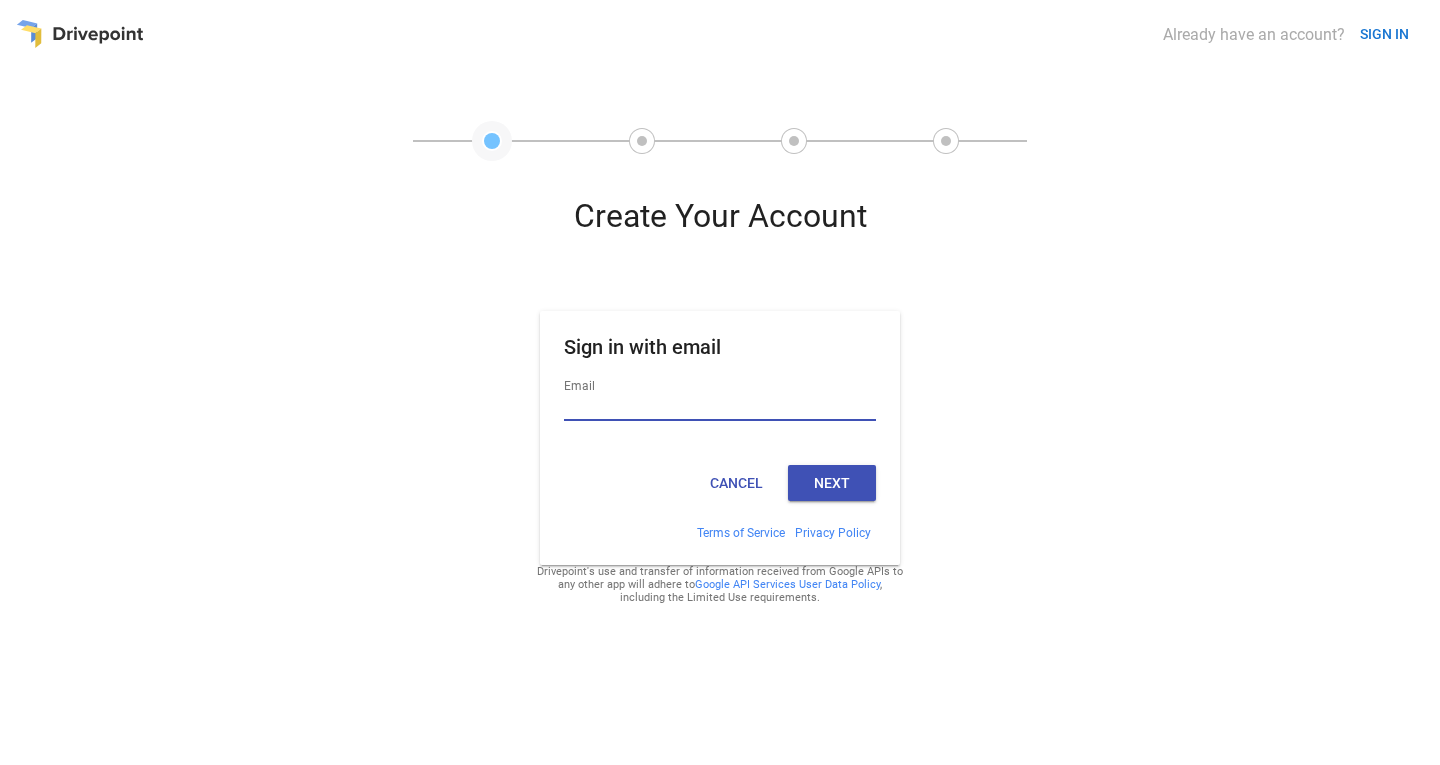 click on "Email" at bounding box center [720, 408] 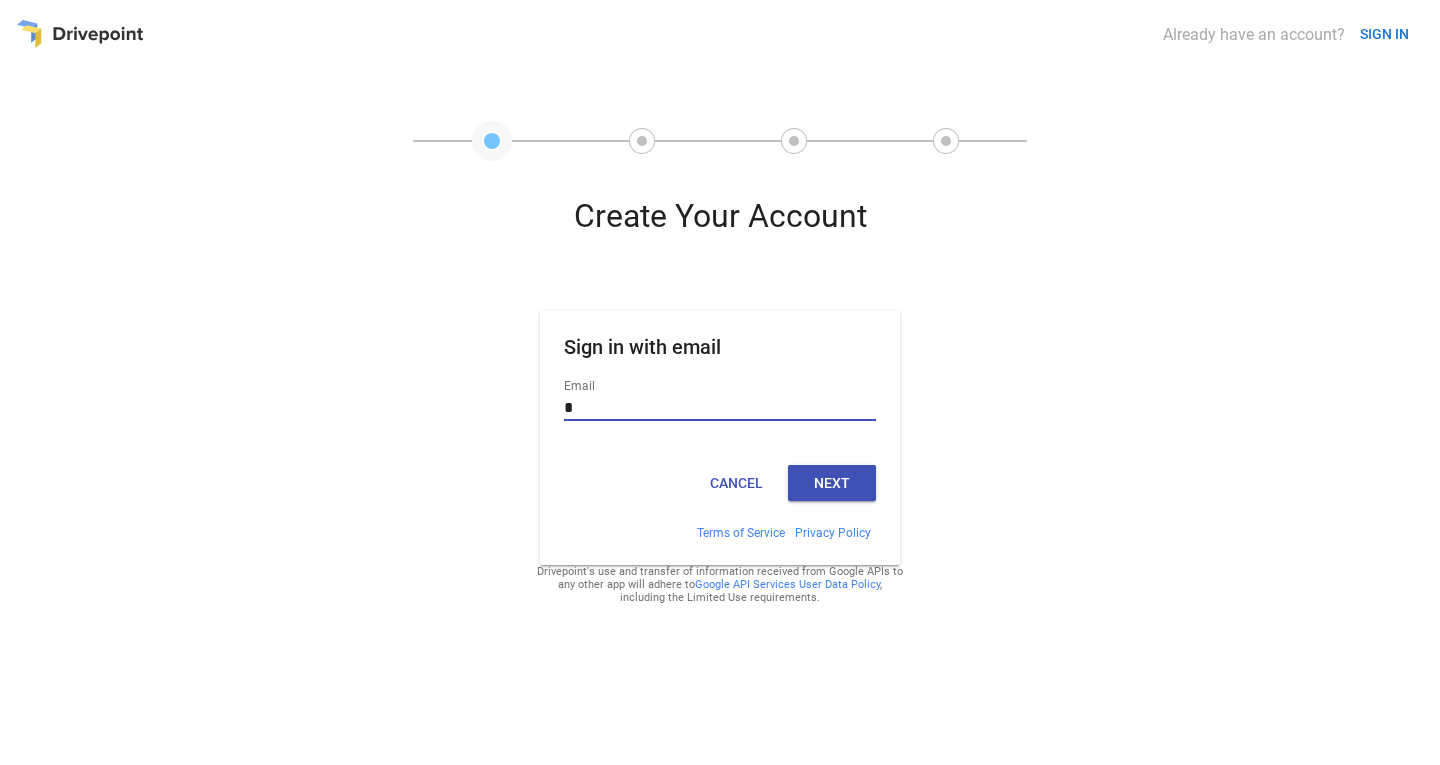 type on "**********" 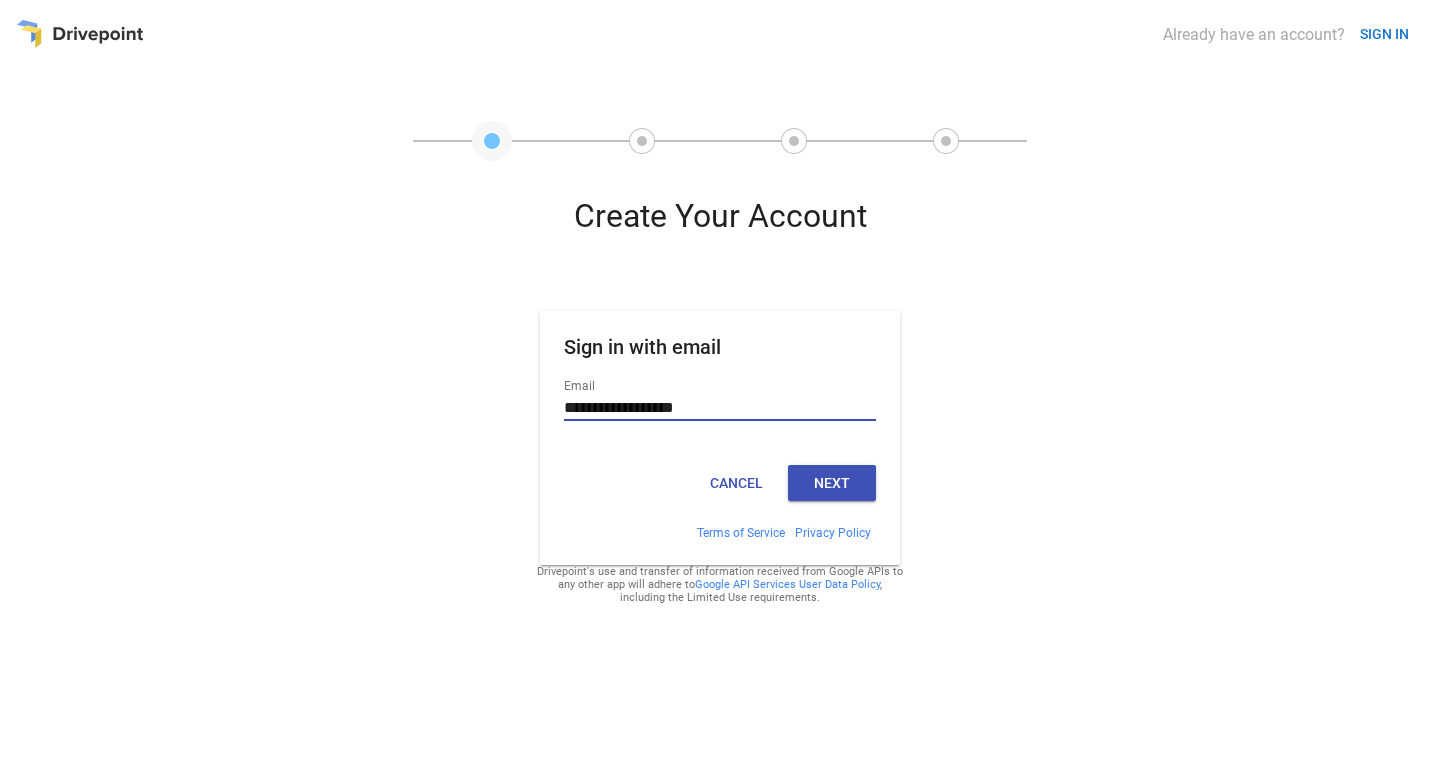 click on "Next" at bounding box center (832, 483) 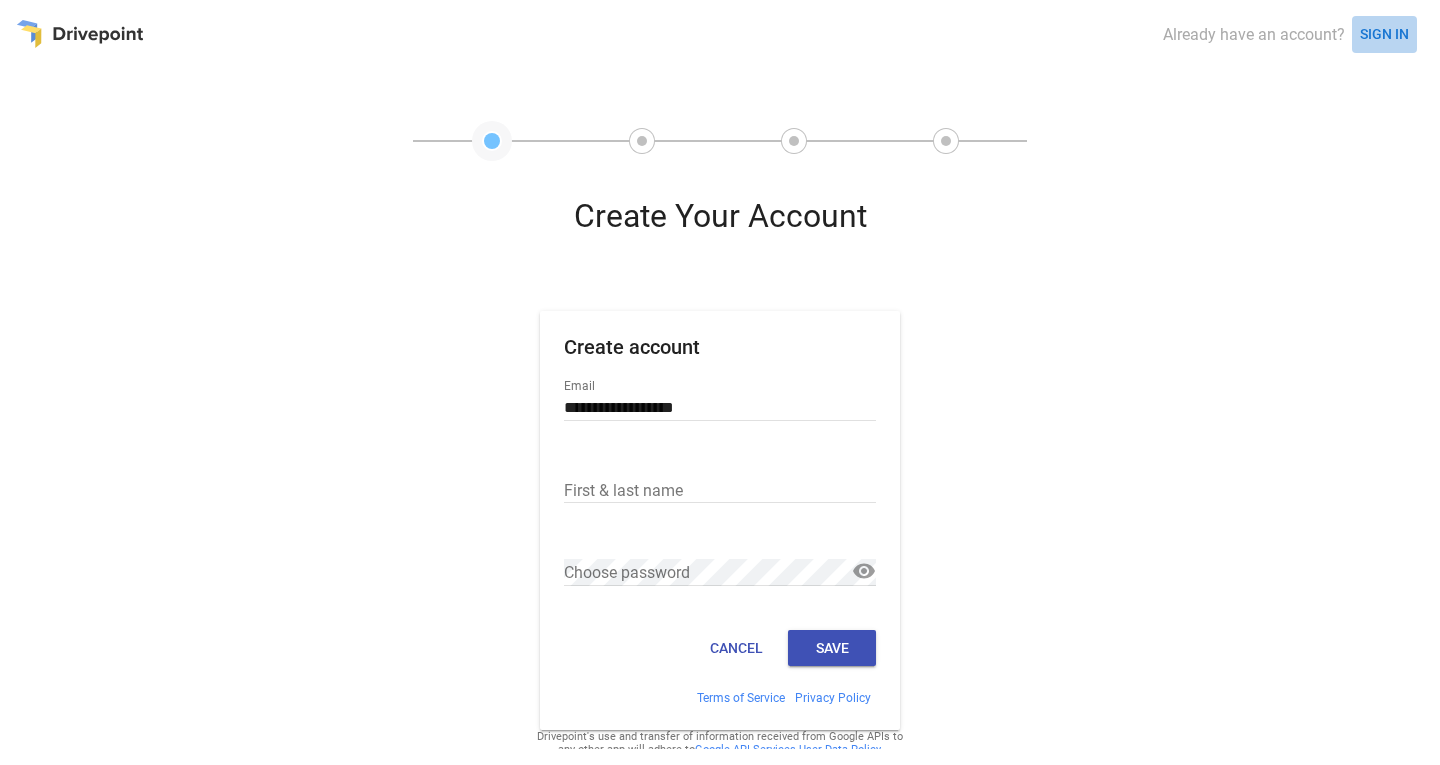 click on "SIGN IN" at bounding box center (1384, 34) 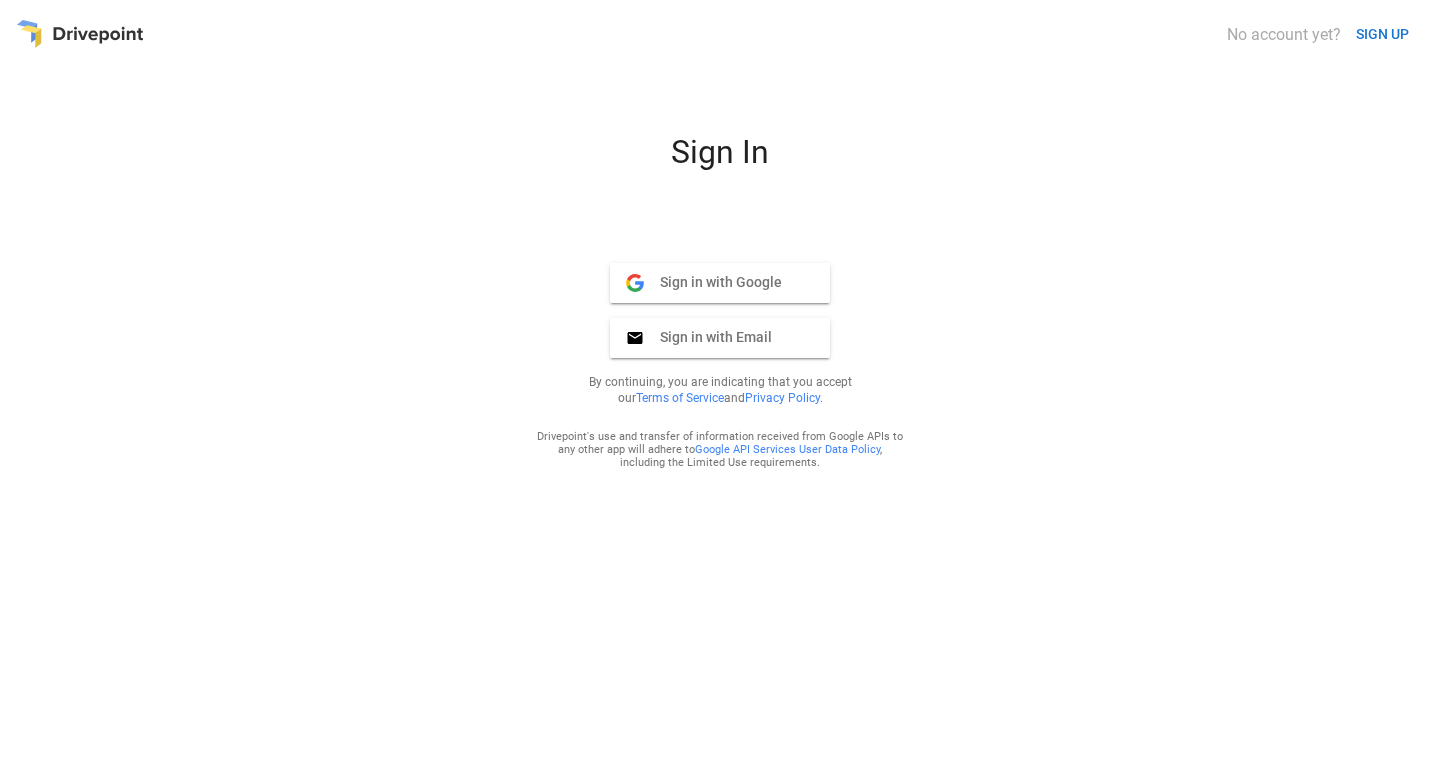 click on "Sign in with Email" at bounding box center [708, 337] 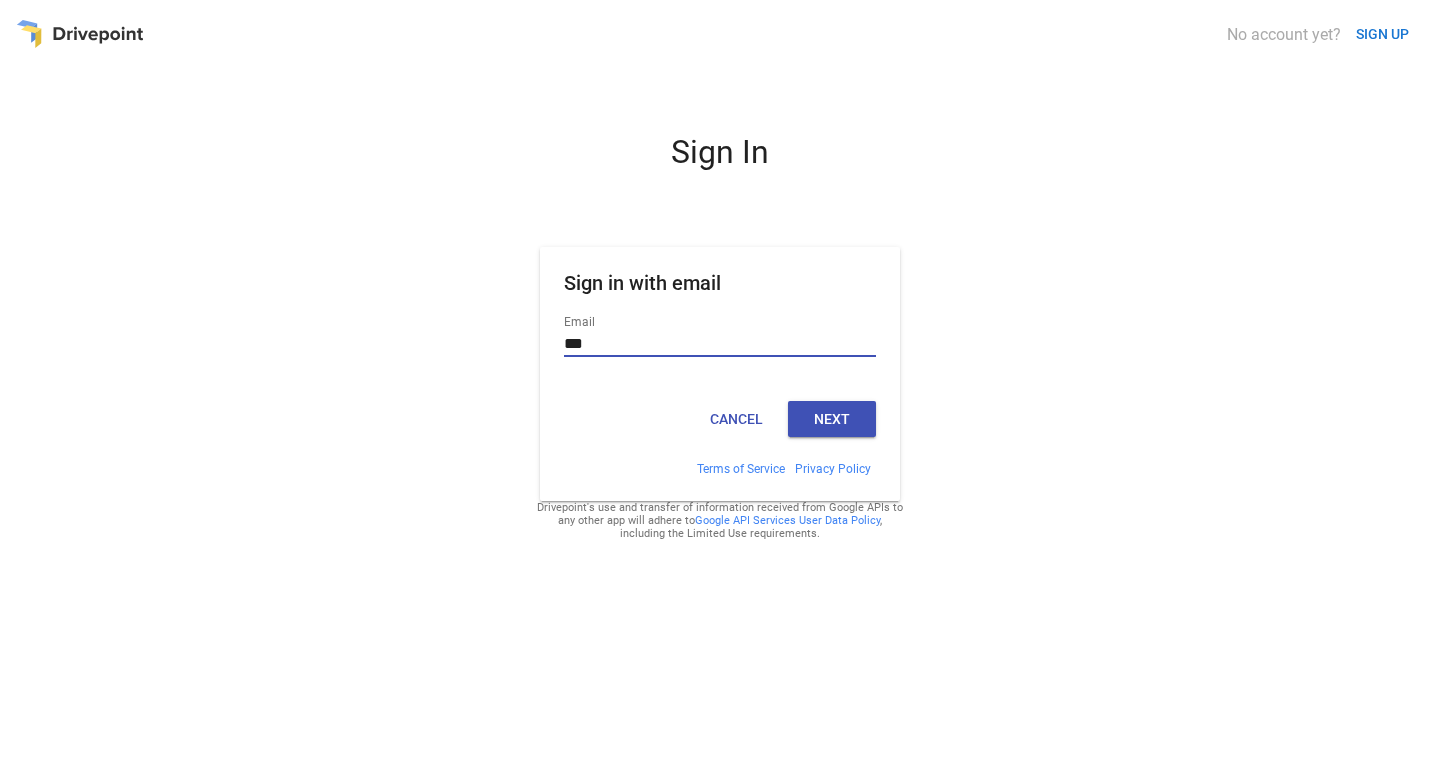 type on "**********" 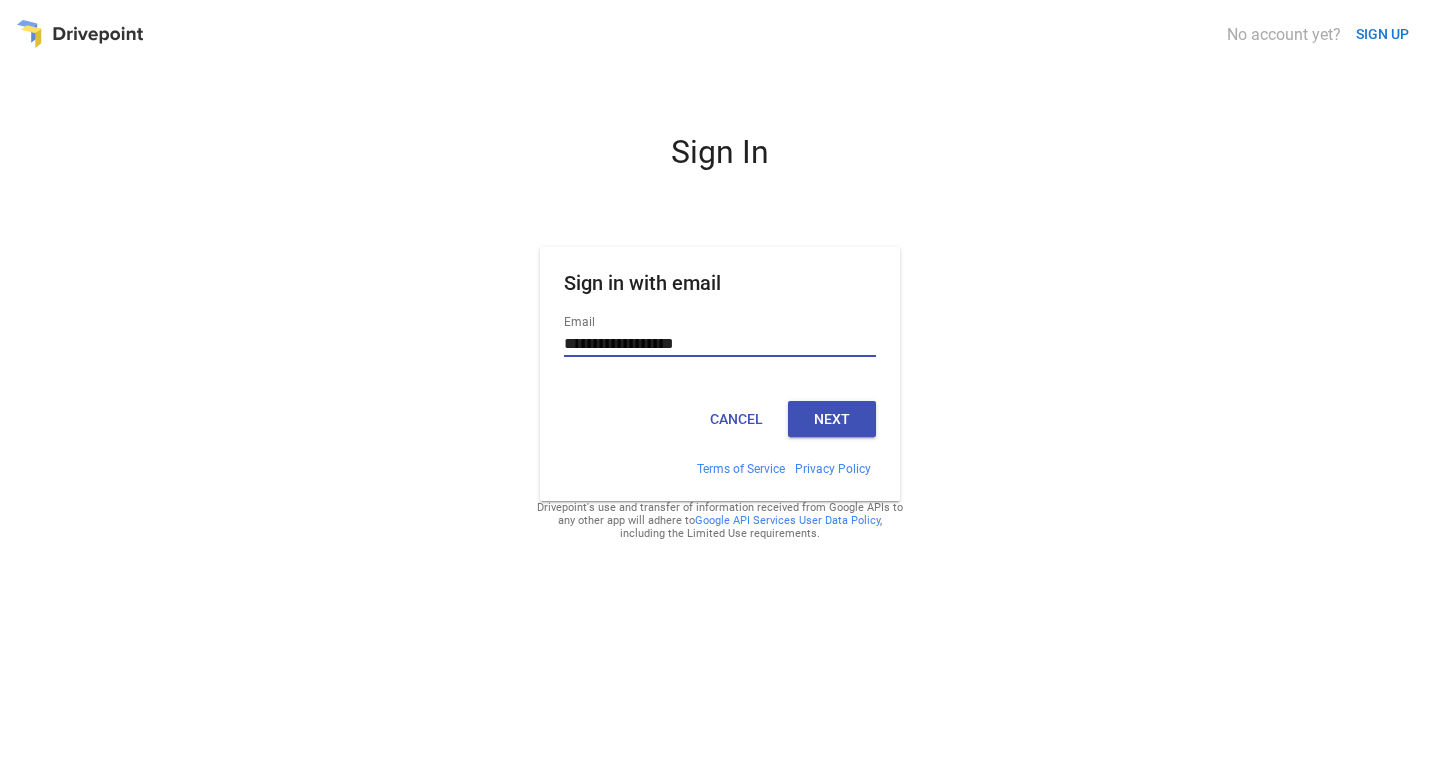 click on "Next" at bounding box center [832, 419] 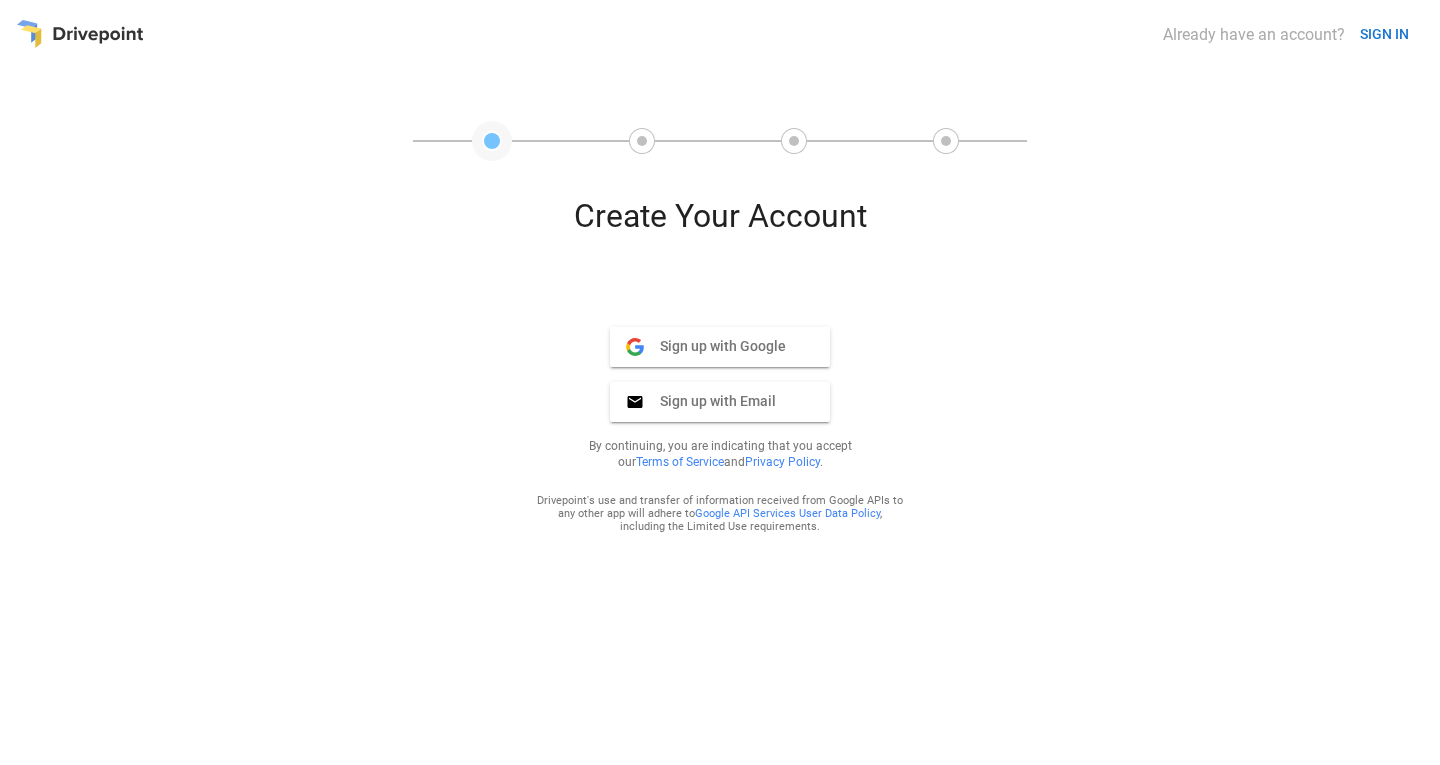 click on "Sign up with Google Google" at bounding box center (720, 347) 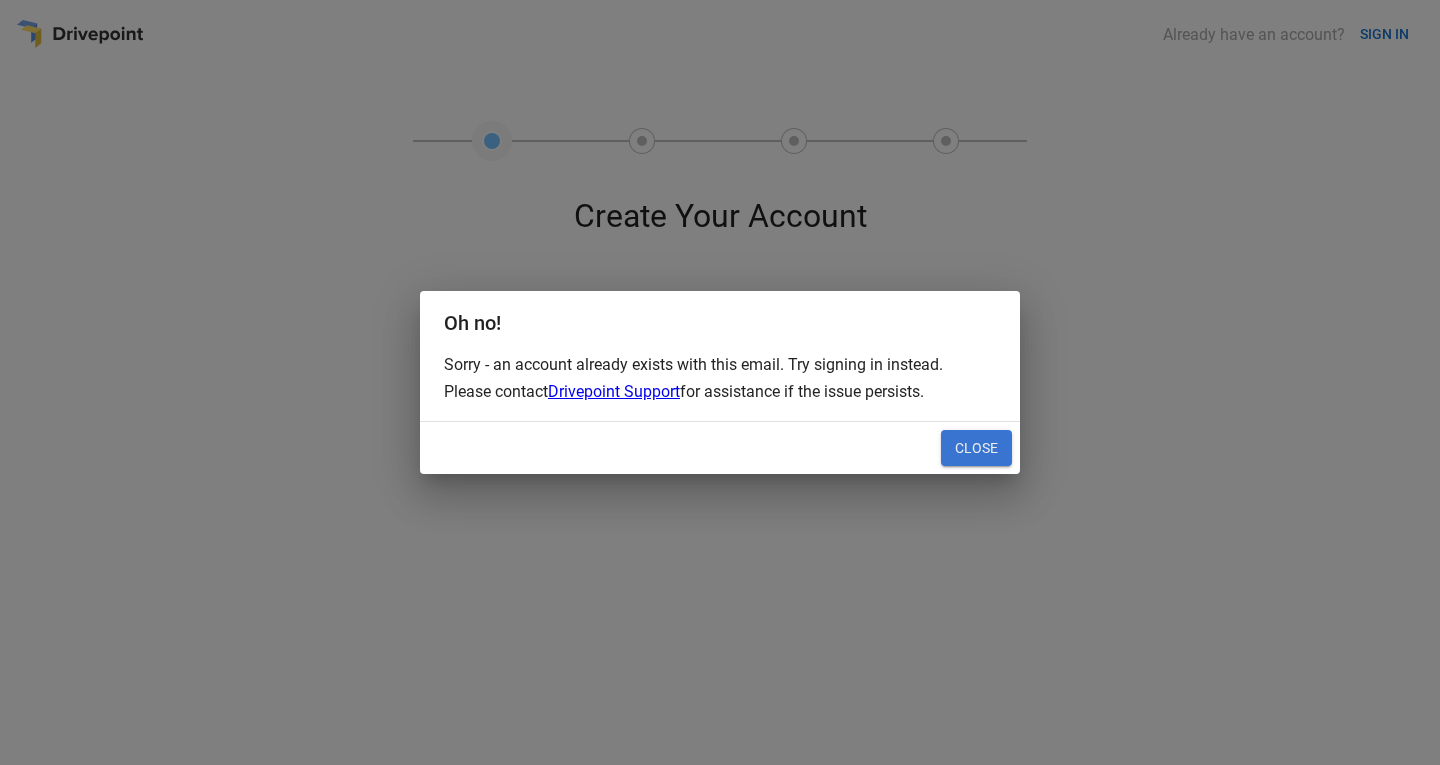 click on "Close" at bounding box center [976, 448] 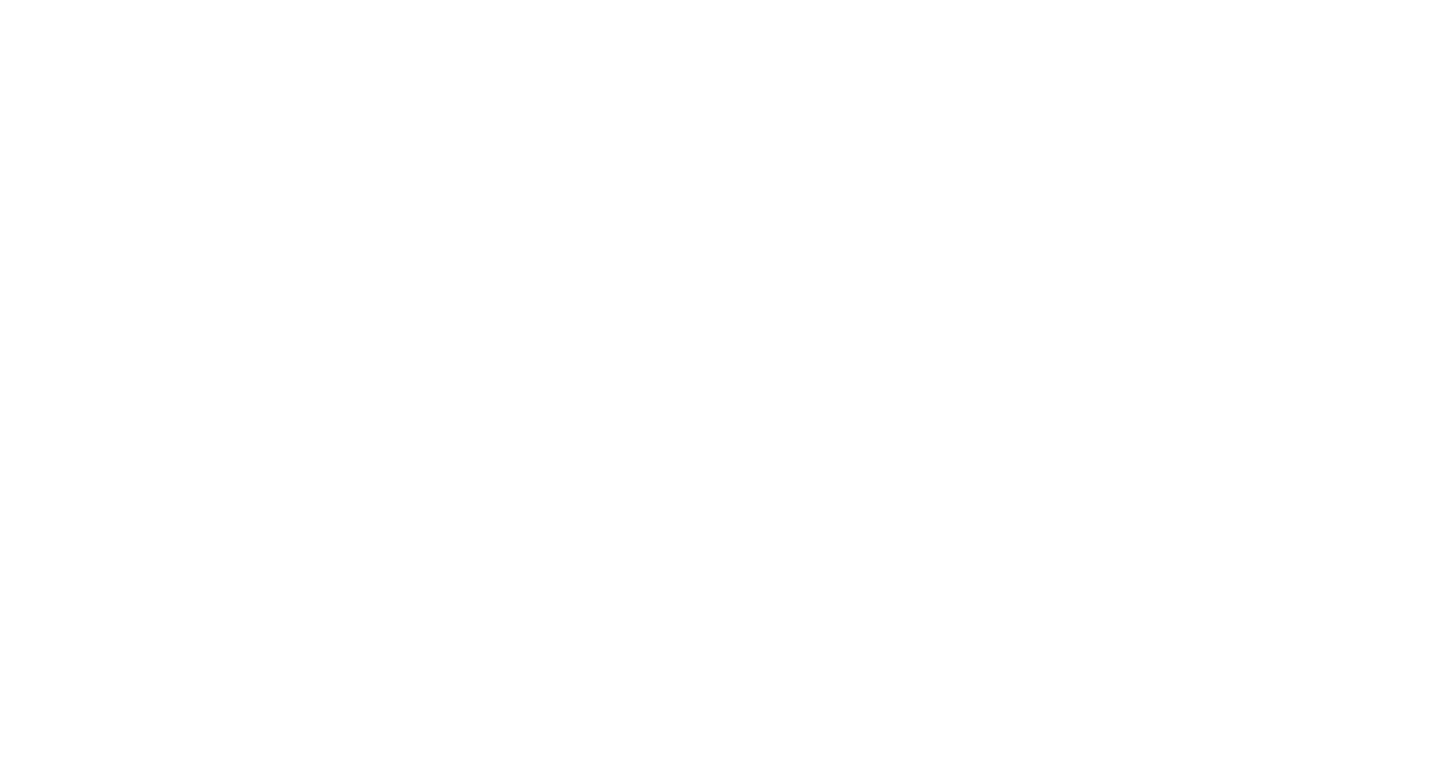 scroll, scrollTop: 0, scrollLeft: 0, axis: both 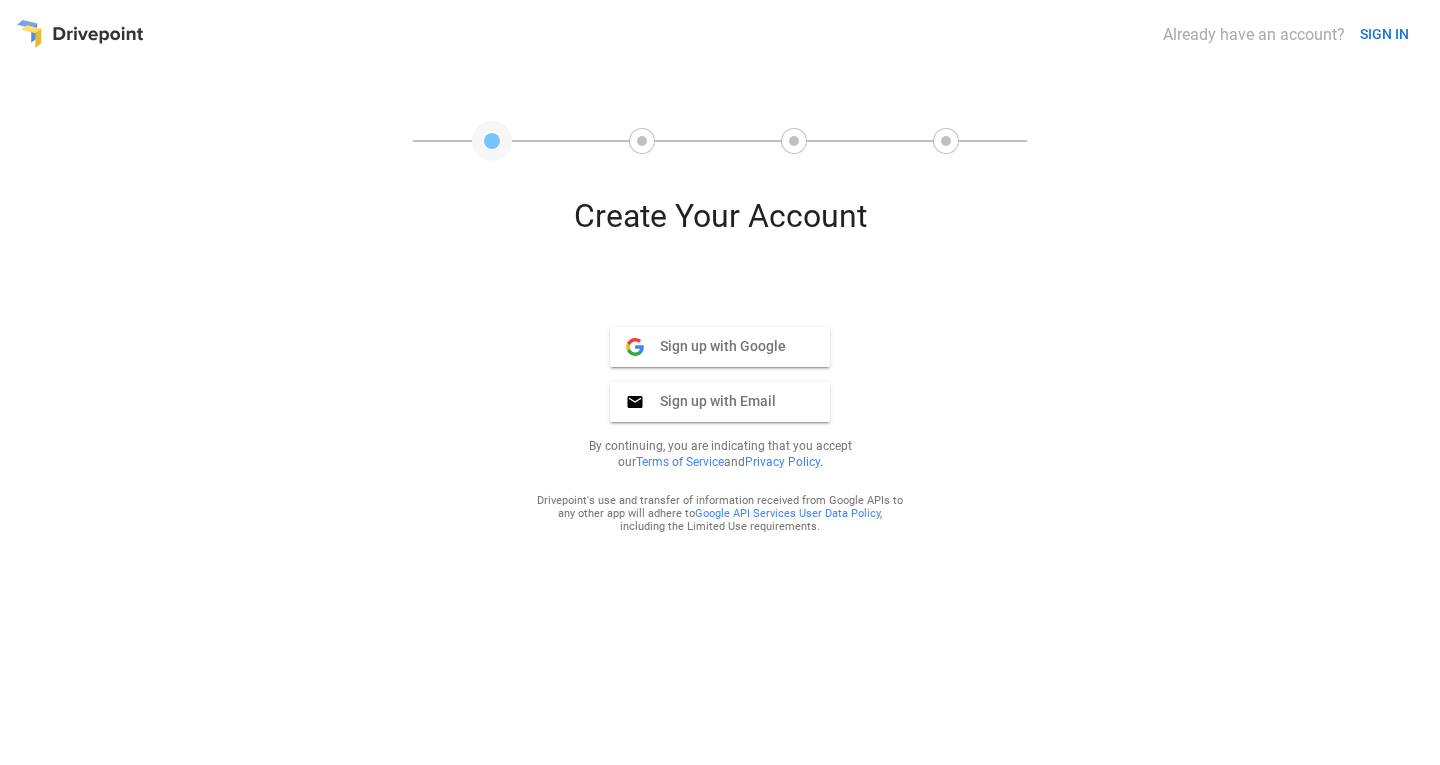 click on "Sign up with Email" at bounding box center (710, 401) 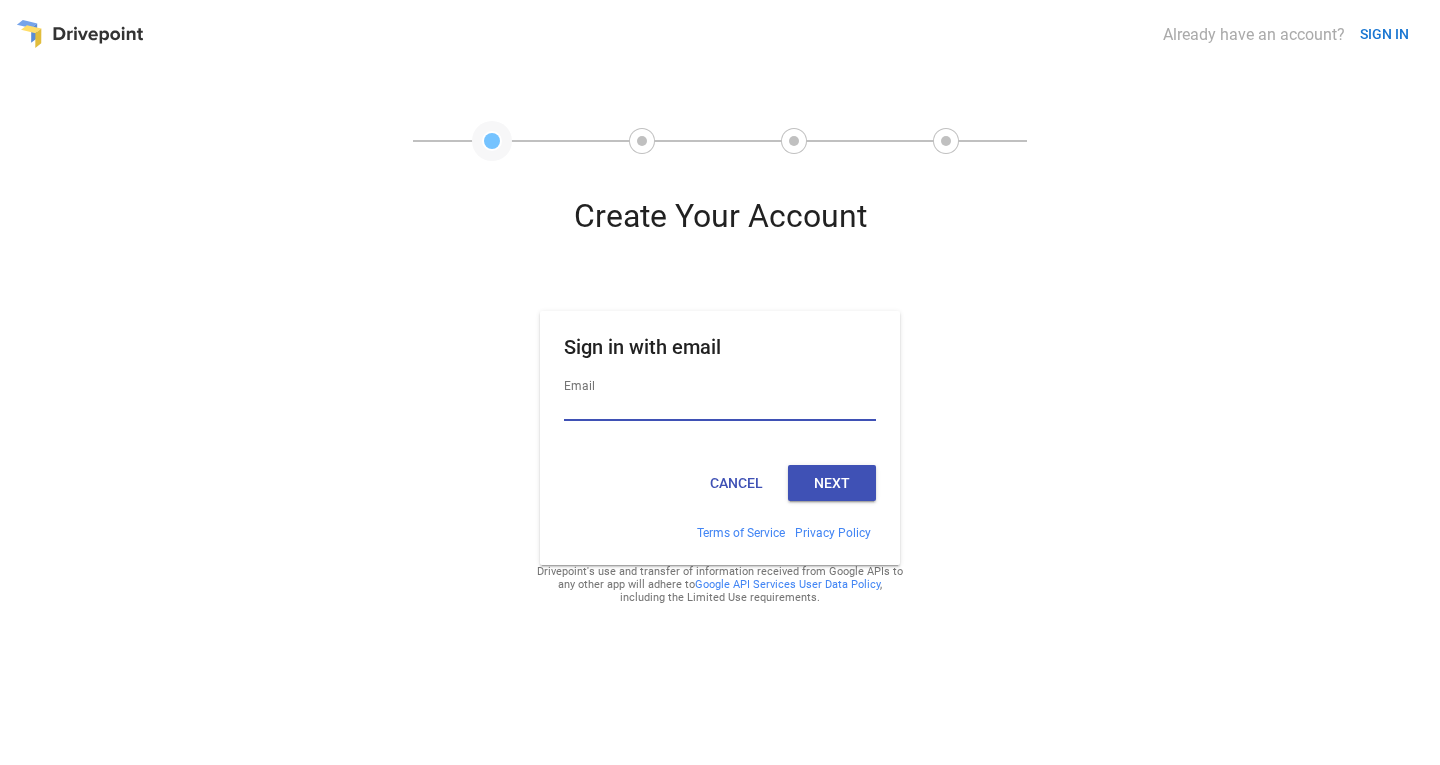 click on "Email" at bounding box center [720, 408] 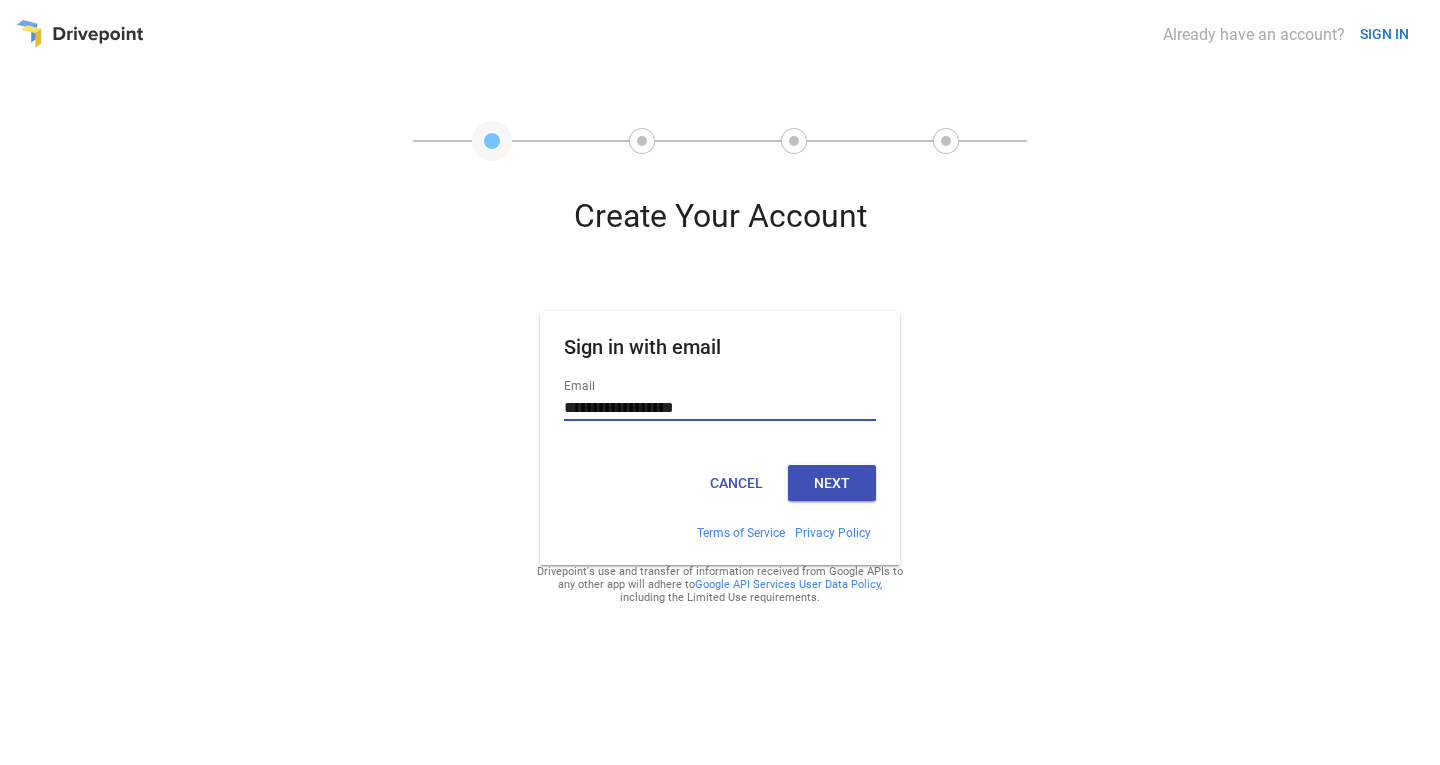 click on "Next" at bounding box center (832, 483) 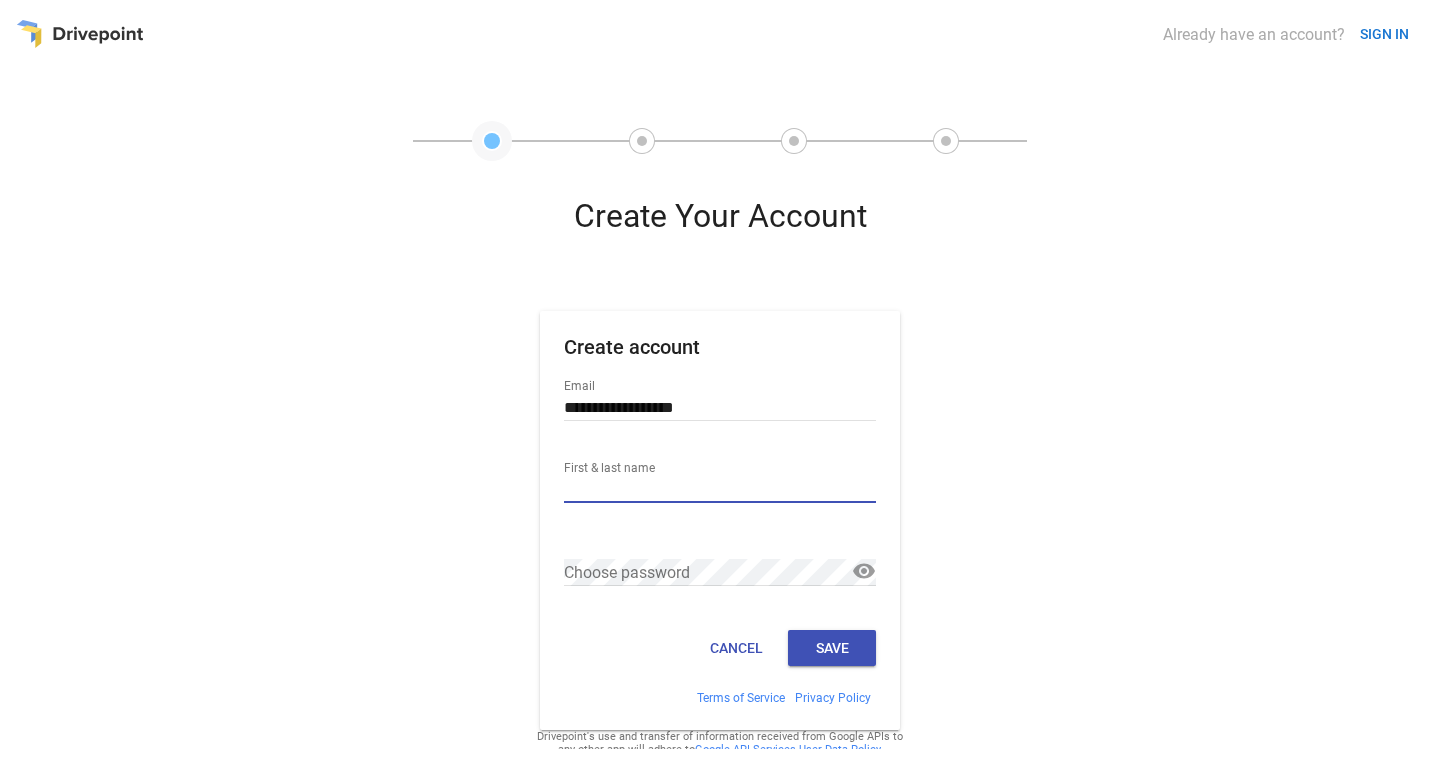 click on "First & last name" at bounding box center [720, 490] 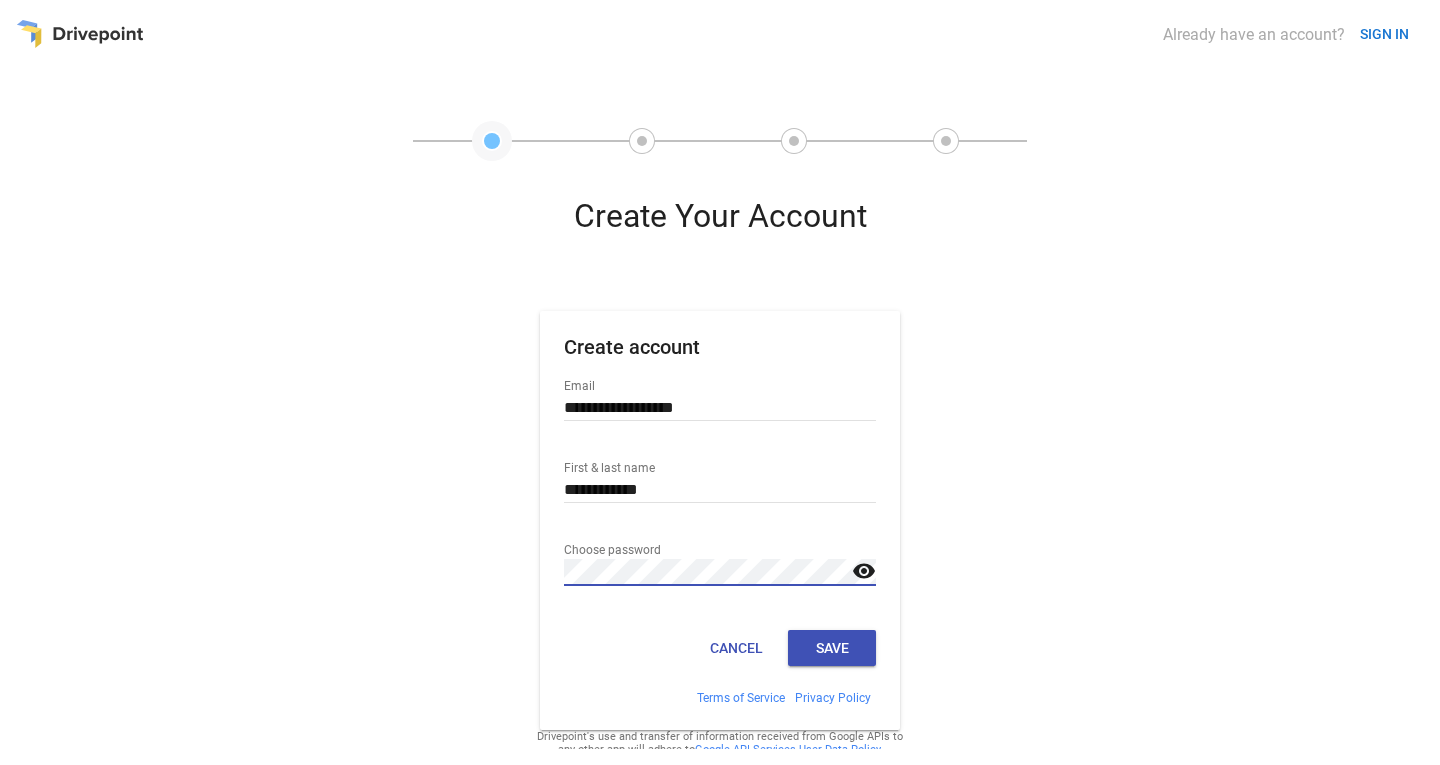 type on "**********" 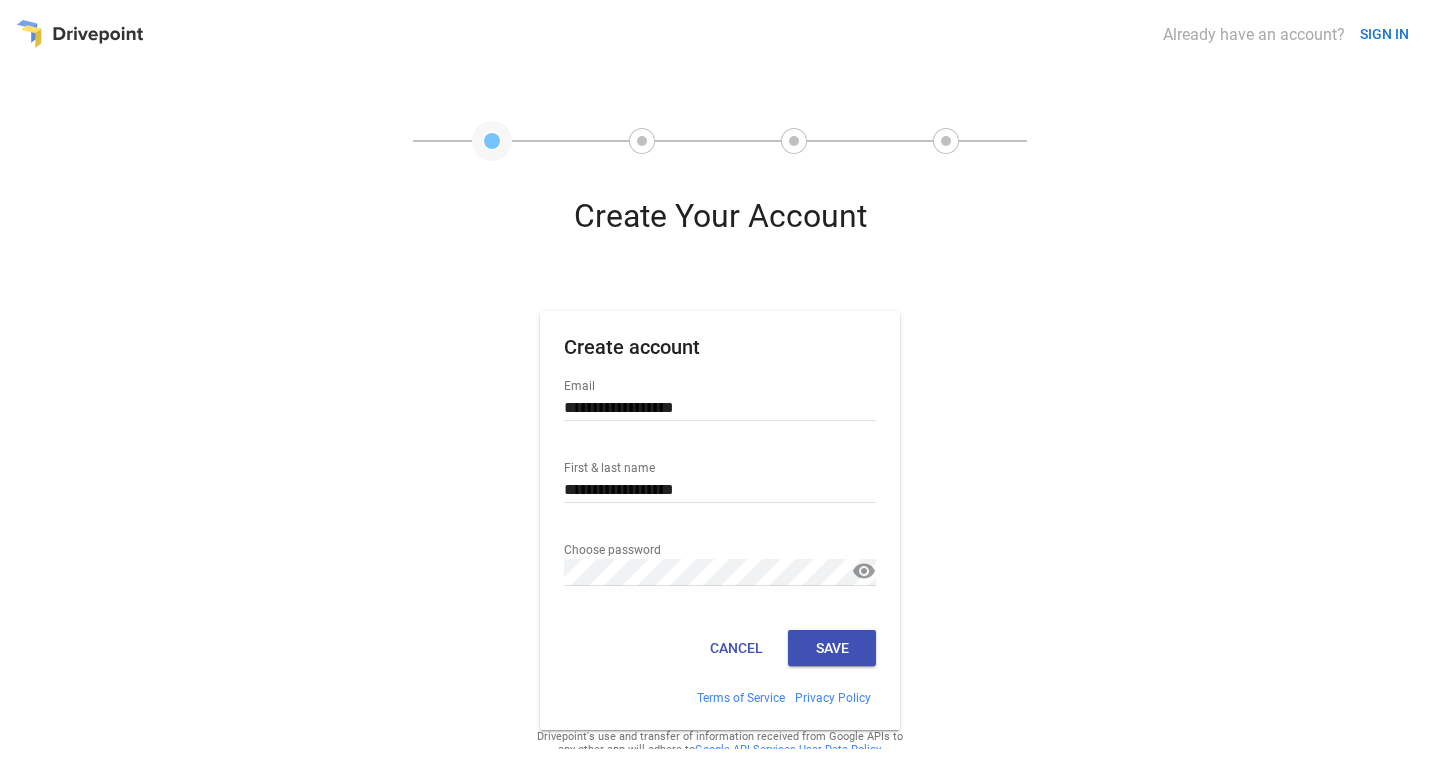 click on "Save" at bounding box center (832, 648) 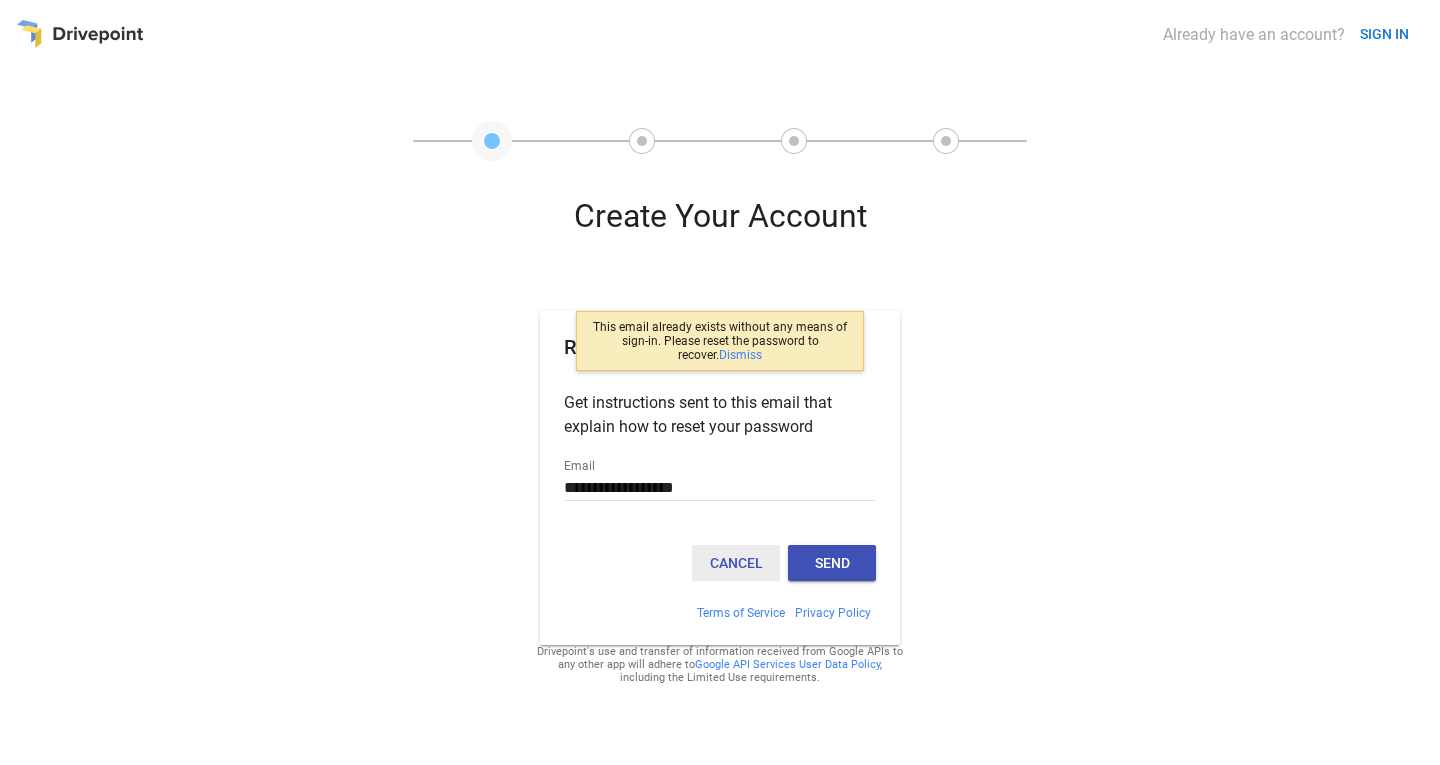 click on "Cancel" at bounding box center [736, 563] 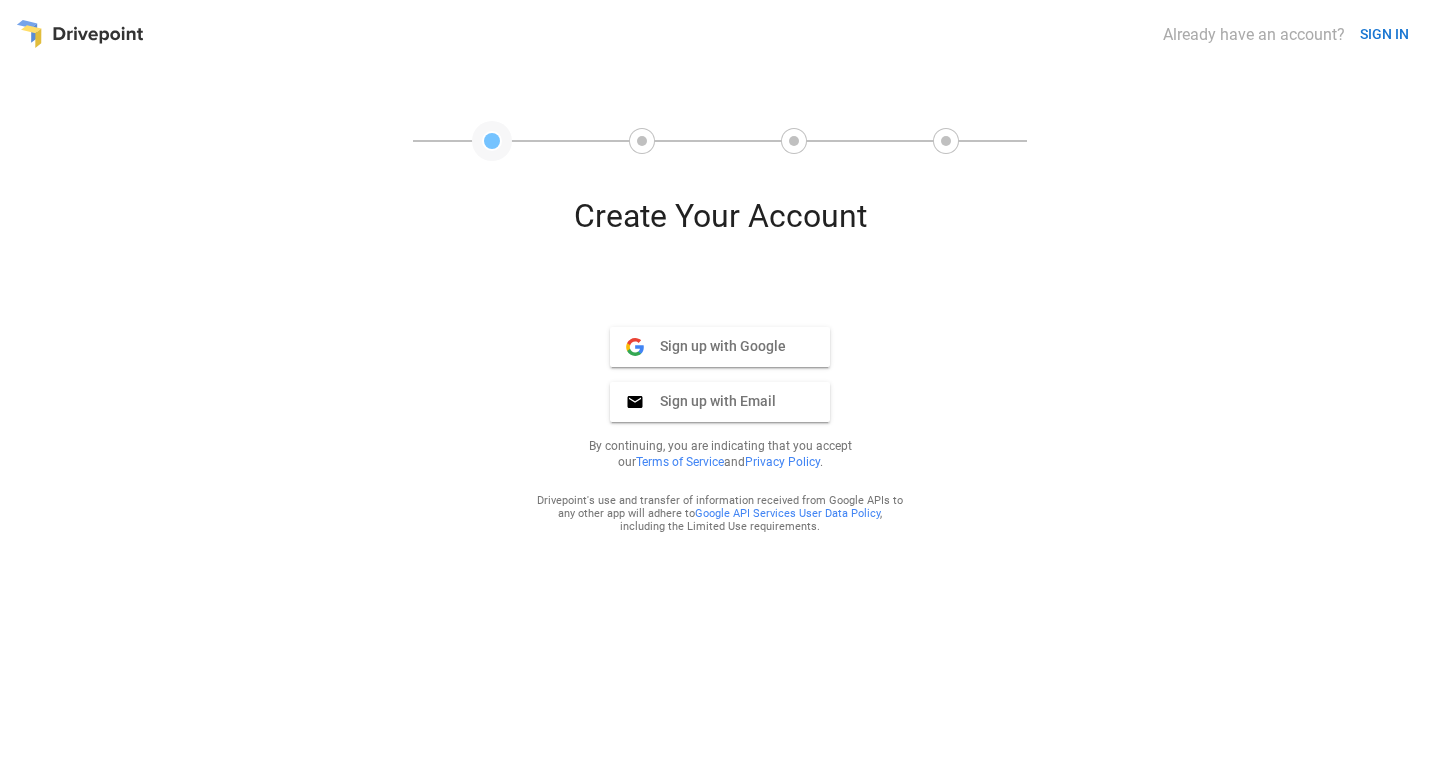 click on "Sign up with Google" at bounding box center (715, 346) 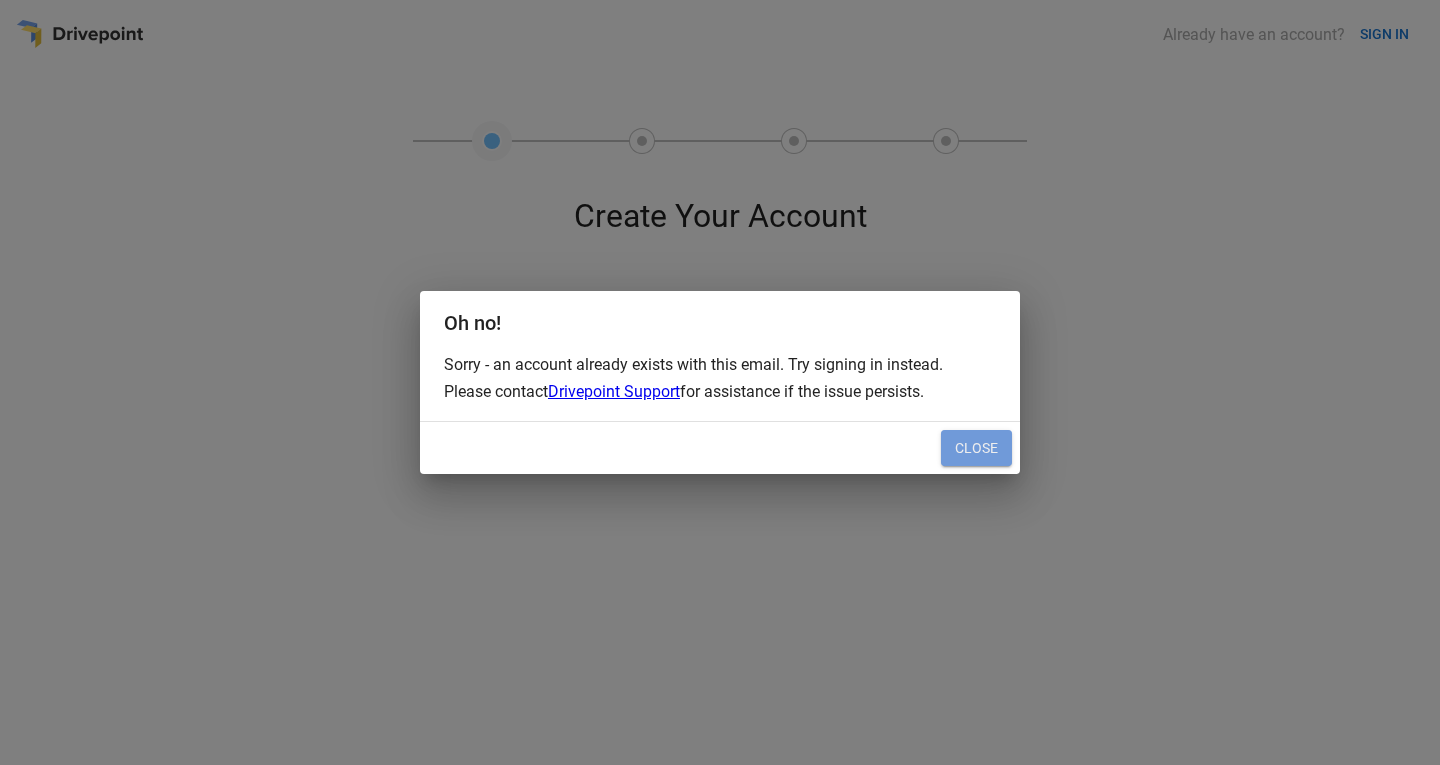 click on "Close" at bounding box center (976, 448) 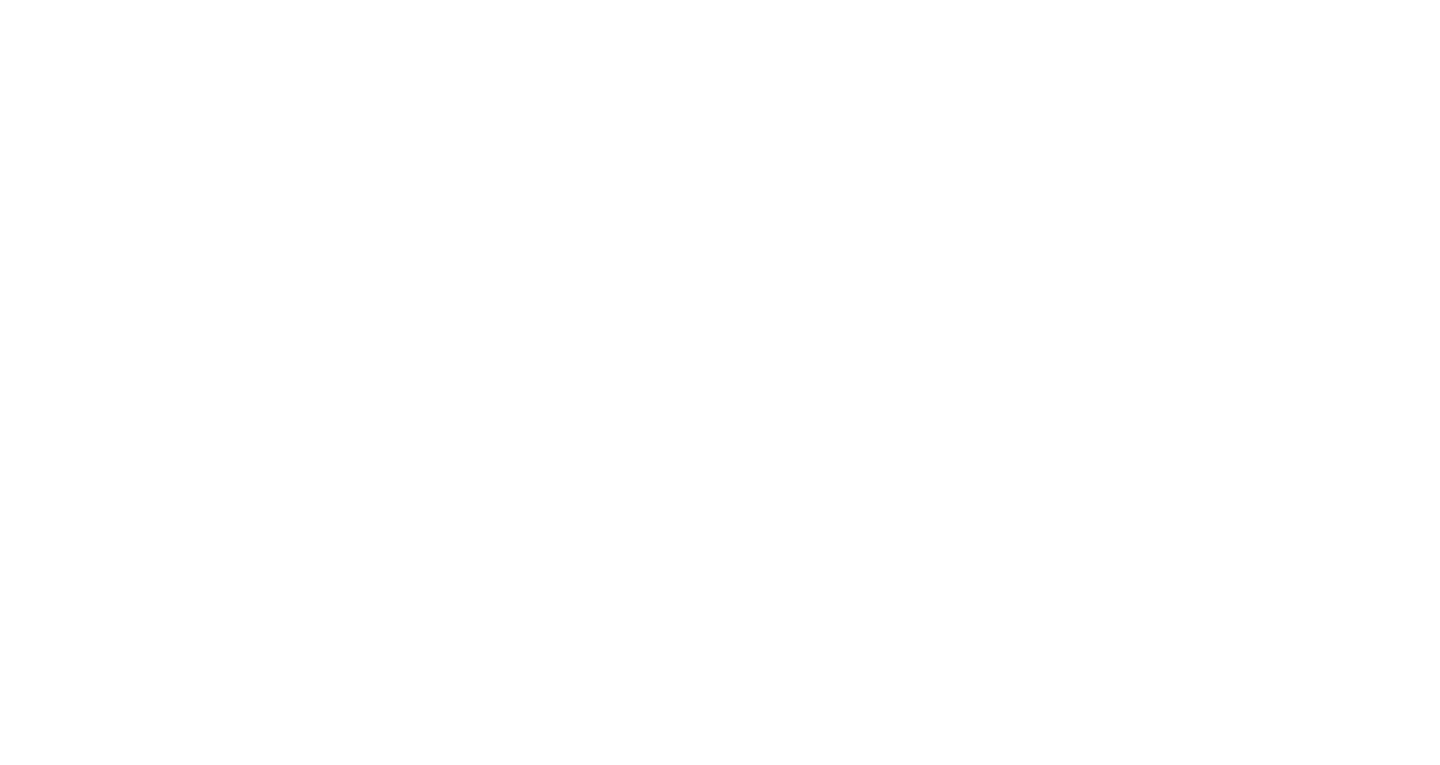 scroll, scrollTop: 0, scrollLeft: 0, axis: both 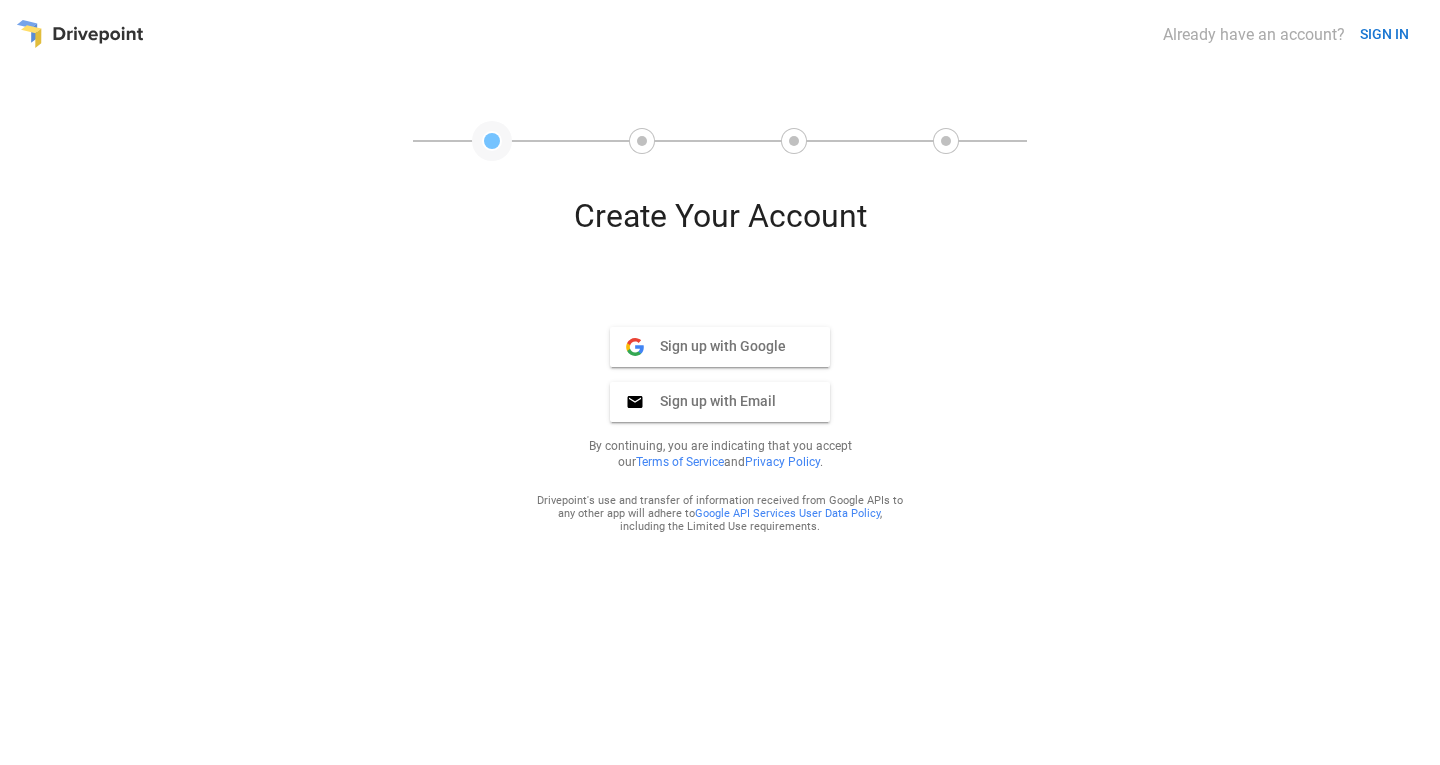 click on "Sign up with Email" at bounding box center [710, 401] 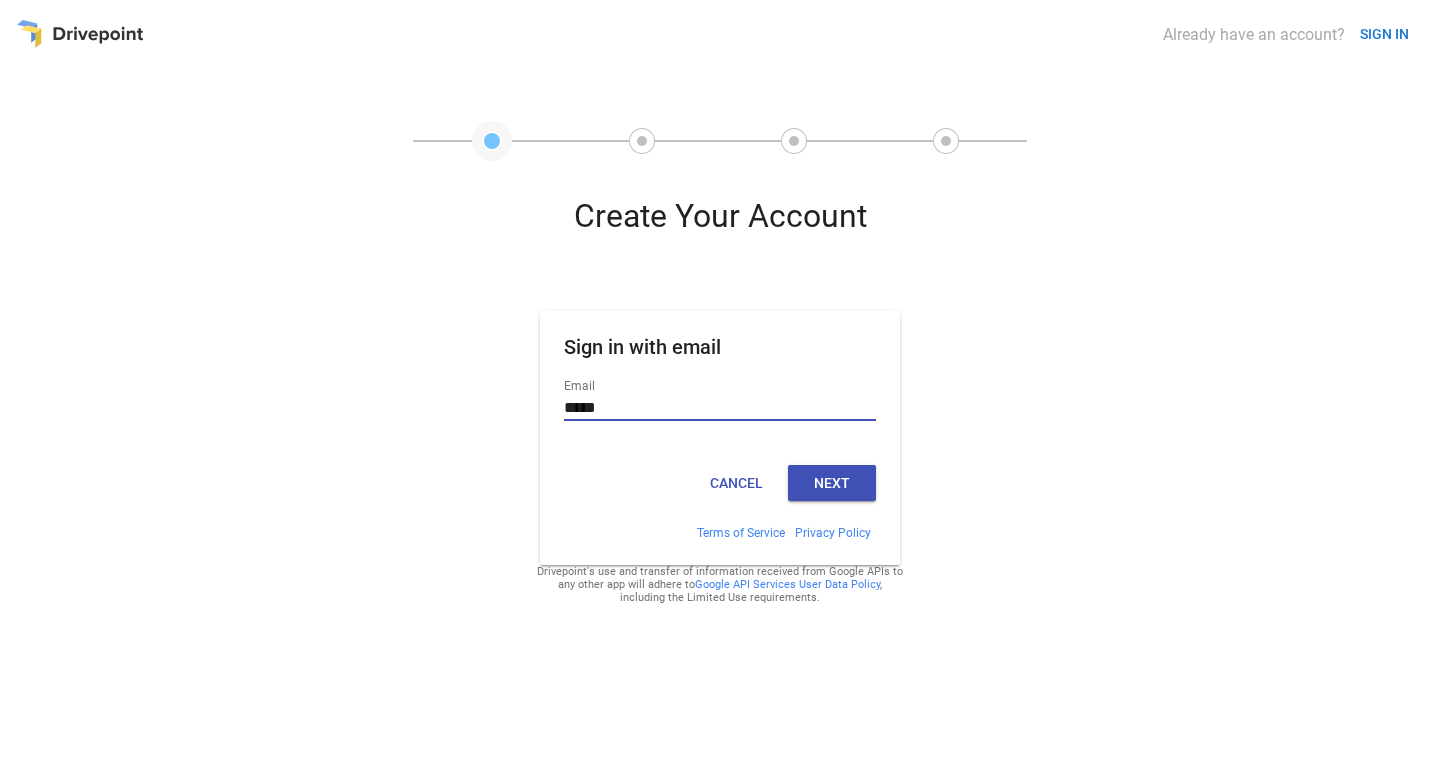 type on "**********" 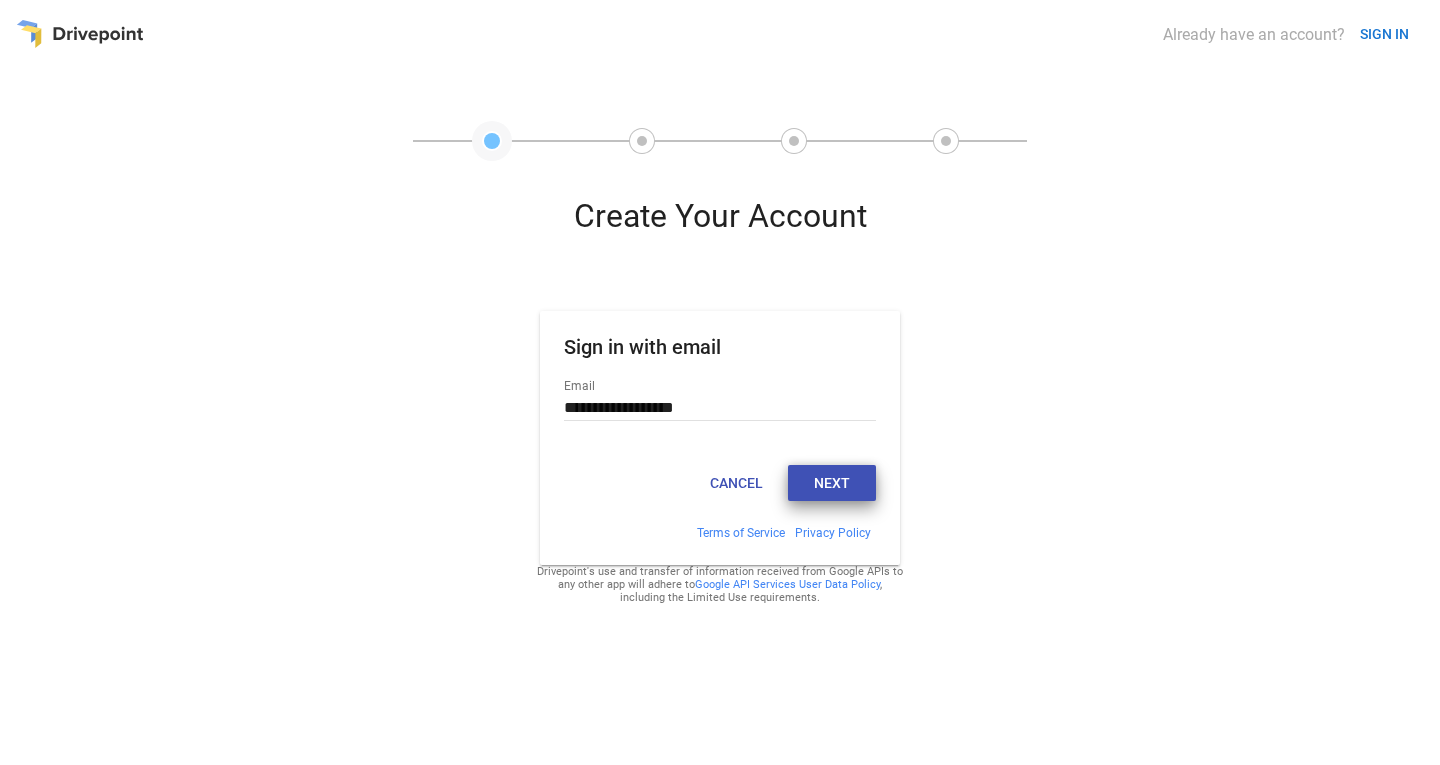 click on "Next" at bounding box center (832, 483) 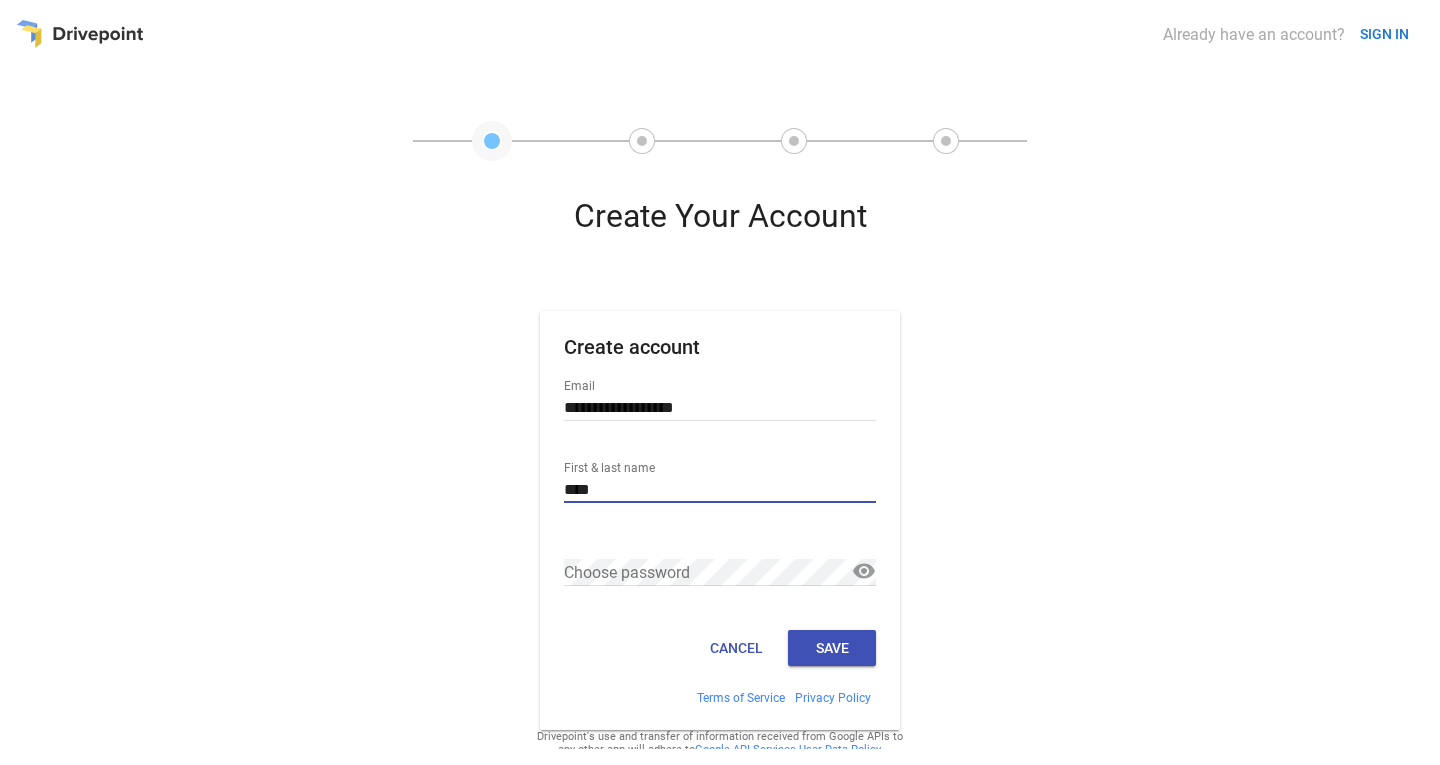 type on "**********" 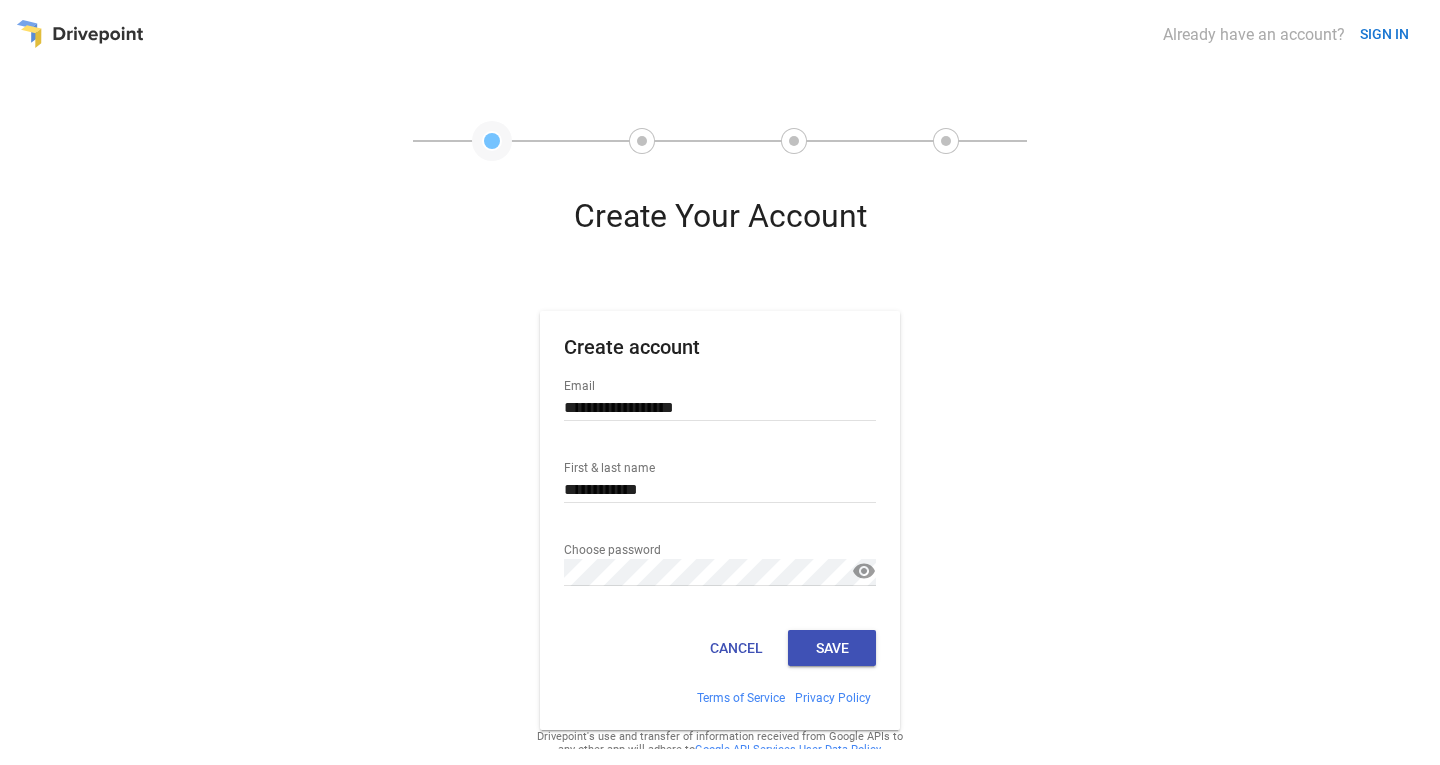 click on "Save" at bounding box center [832, 648] 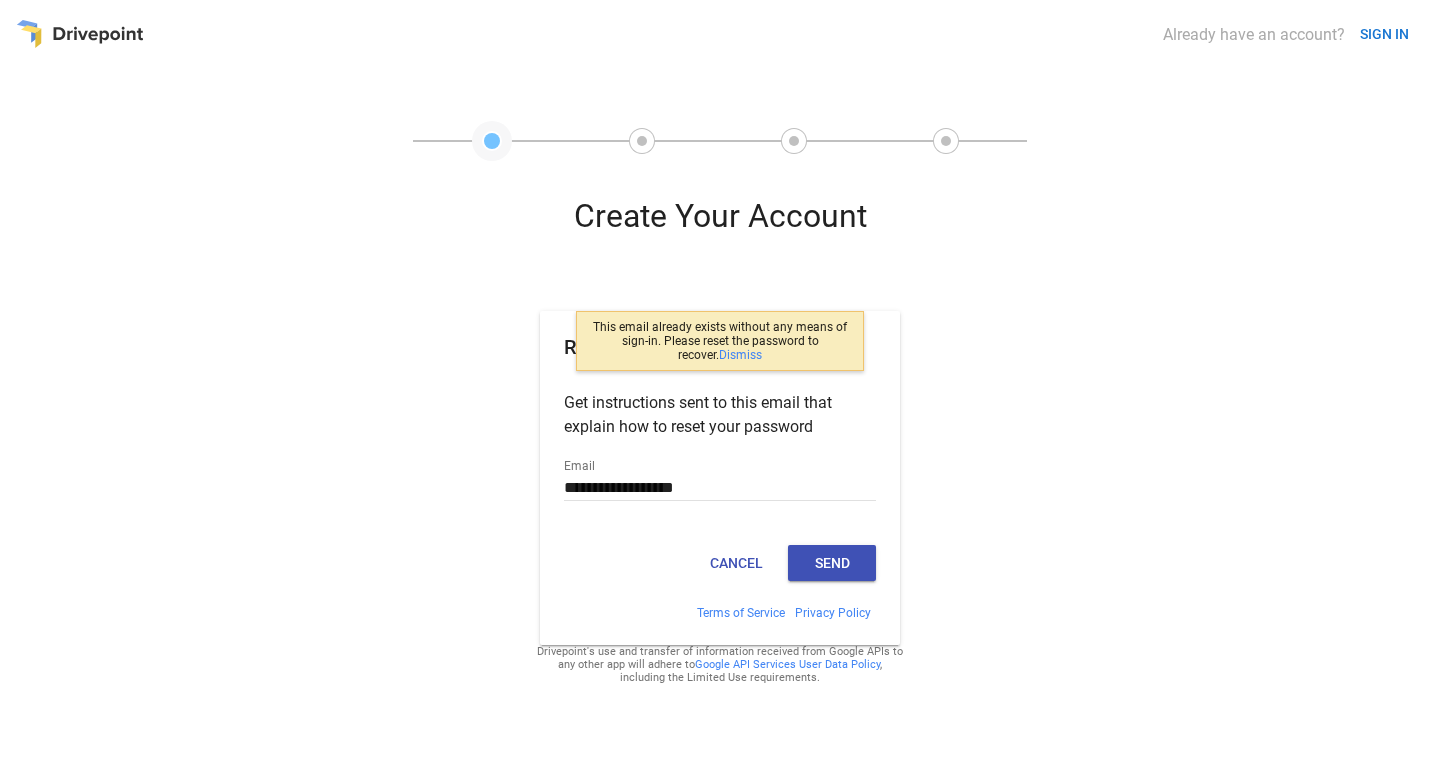 click on "Send" at bounding box center (832, 563) 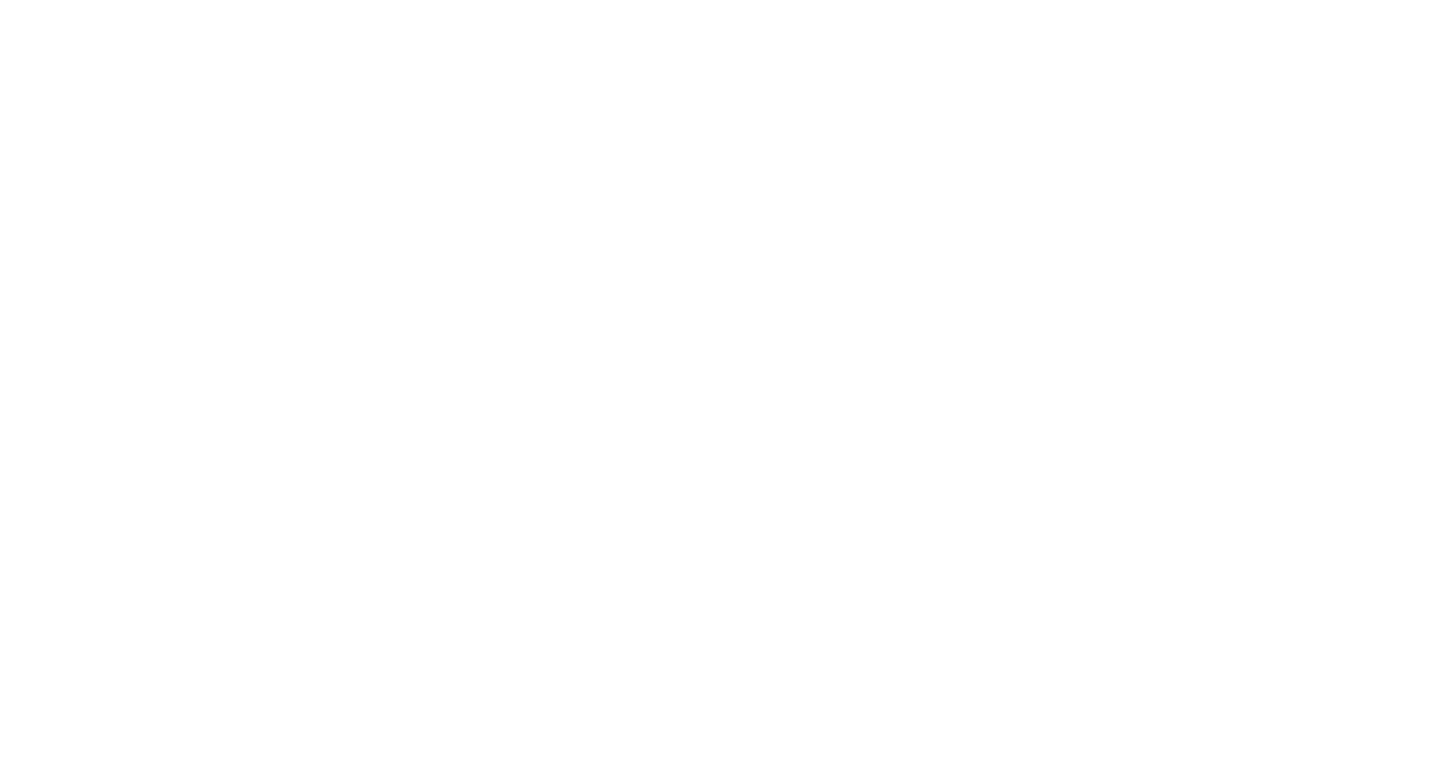 scroll, scrollTop: 0, scrollLeft: 0, axis: both 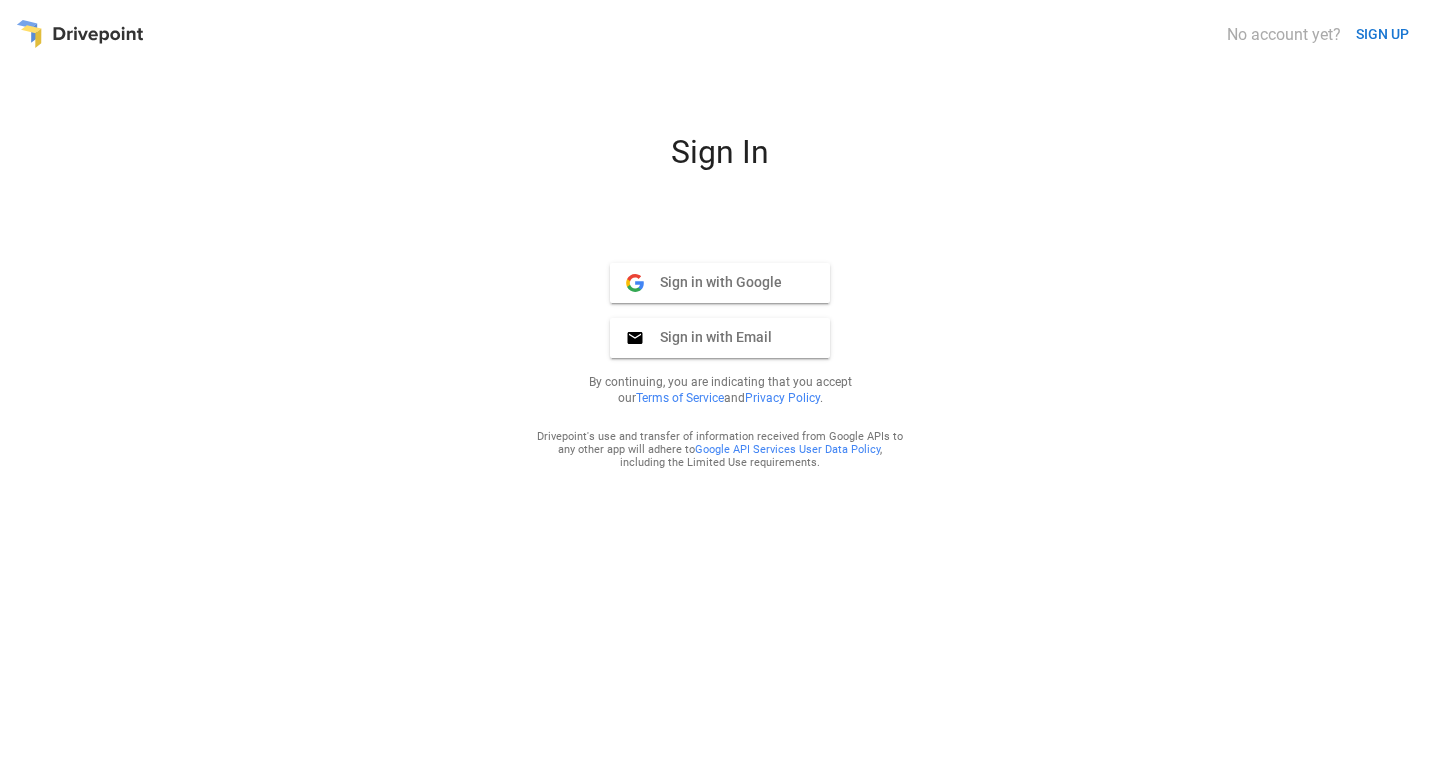 click on "Sign in with Google Google" at bounding box center [720, 283] 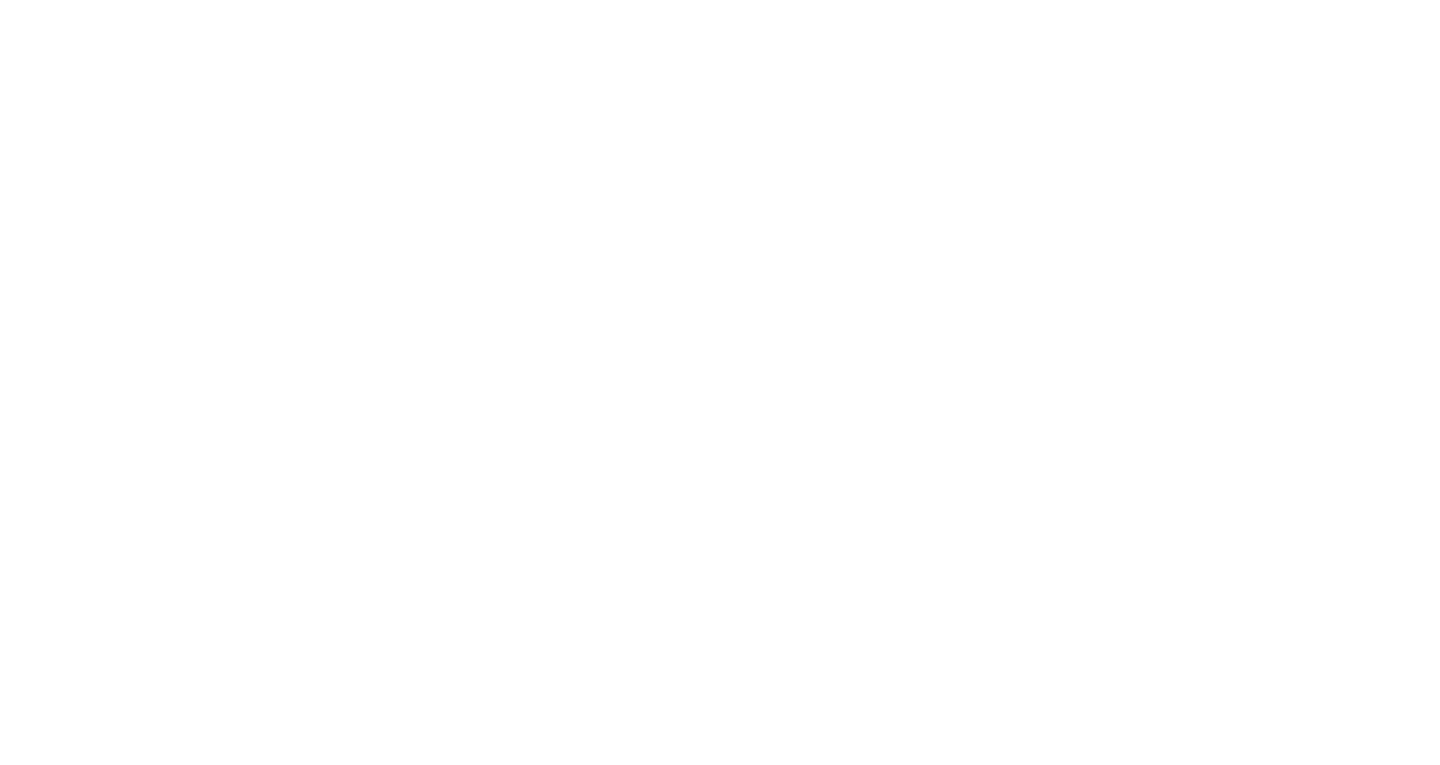 scroll, scrollTop: 0, scrollLeft: 0, axis: both 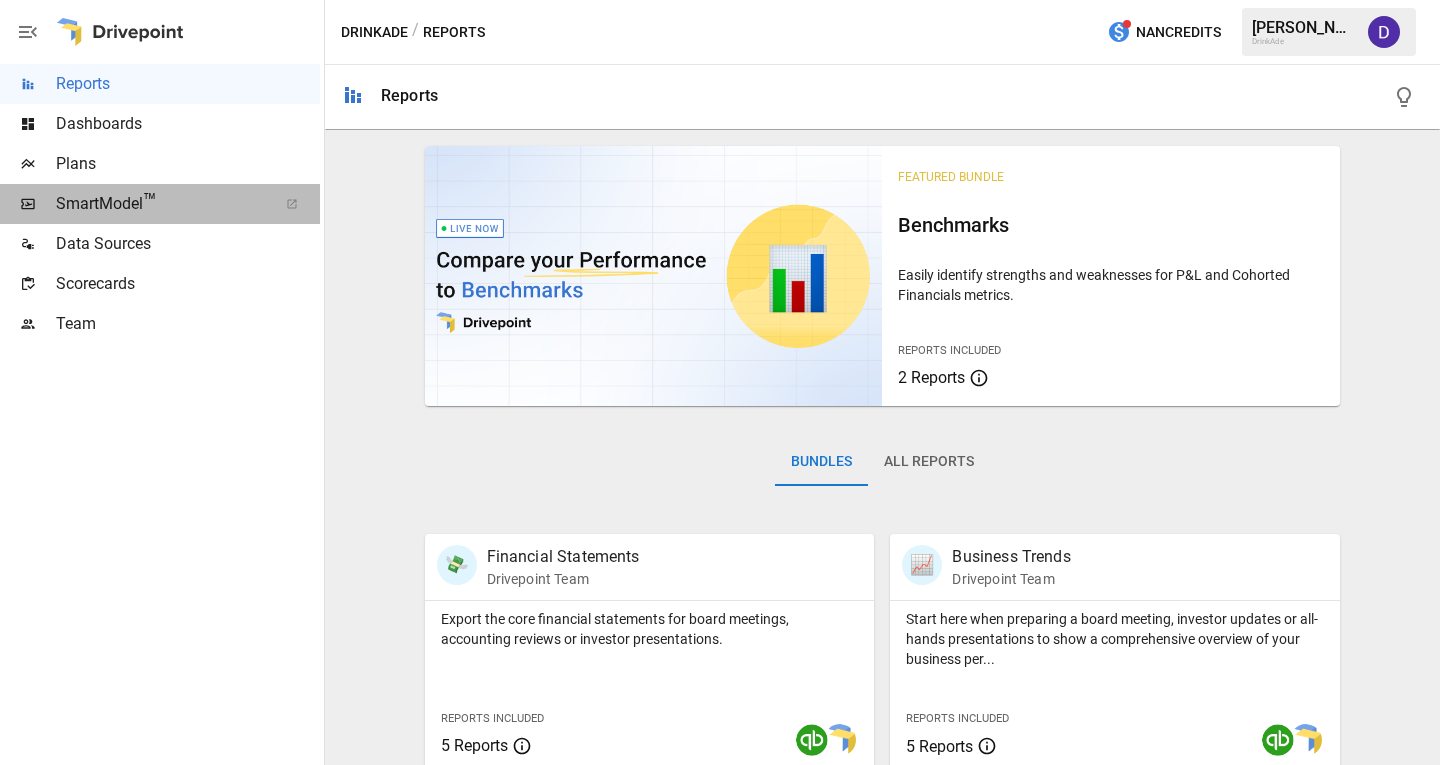 click on "™" at bounding box center (150, 201) 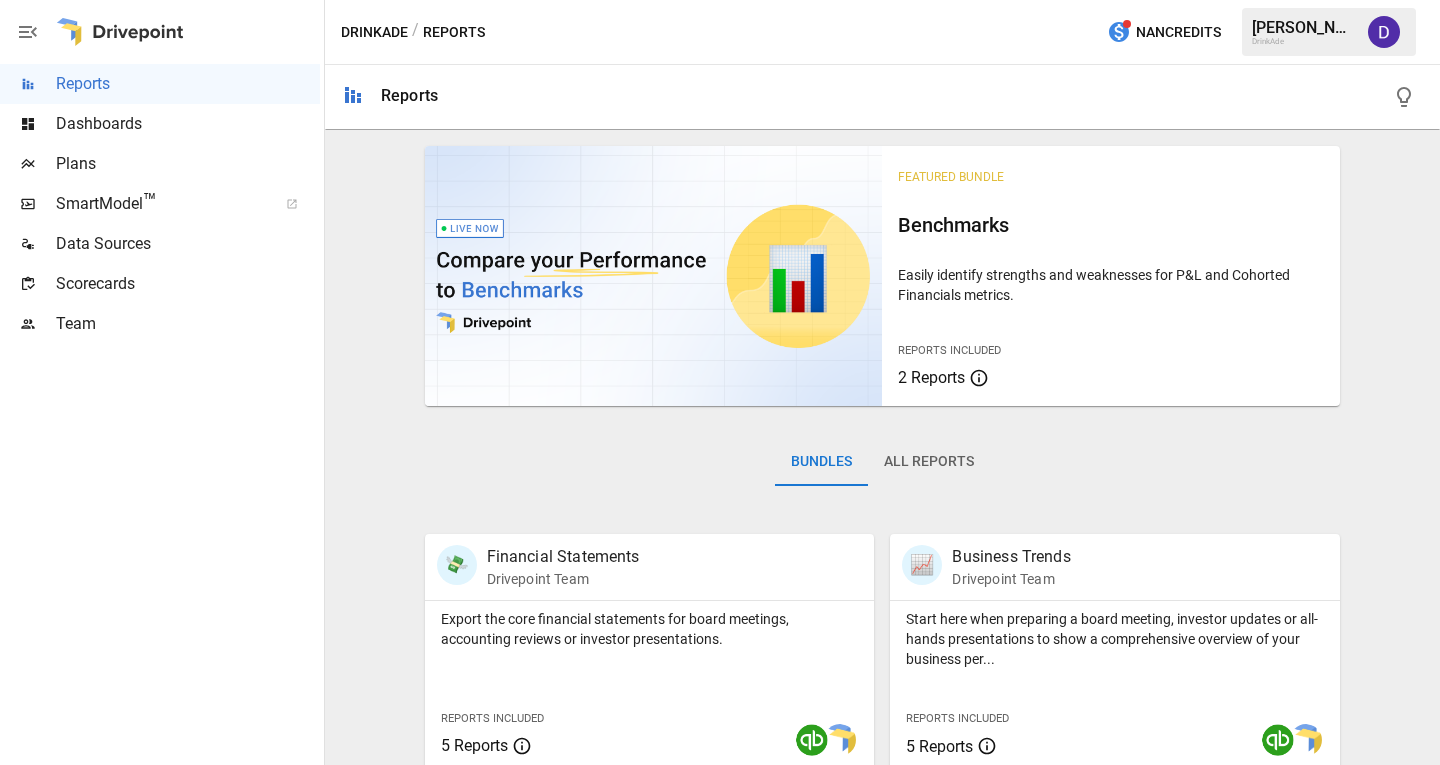 click on "Plans" at bounding box center [188, 164] 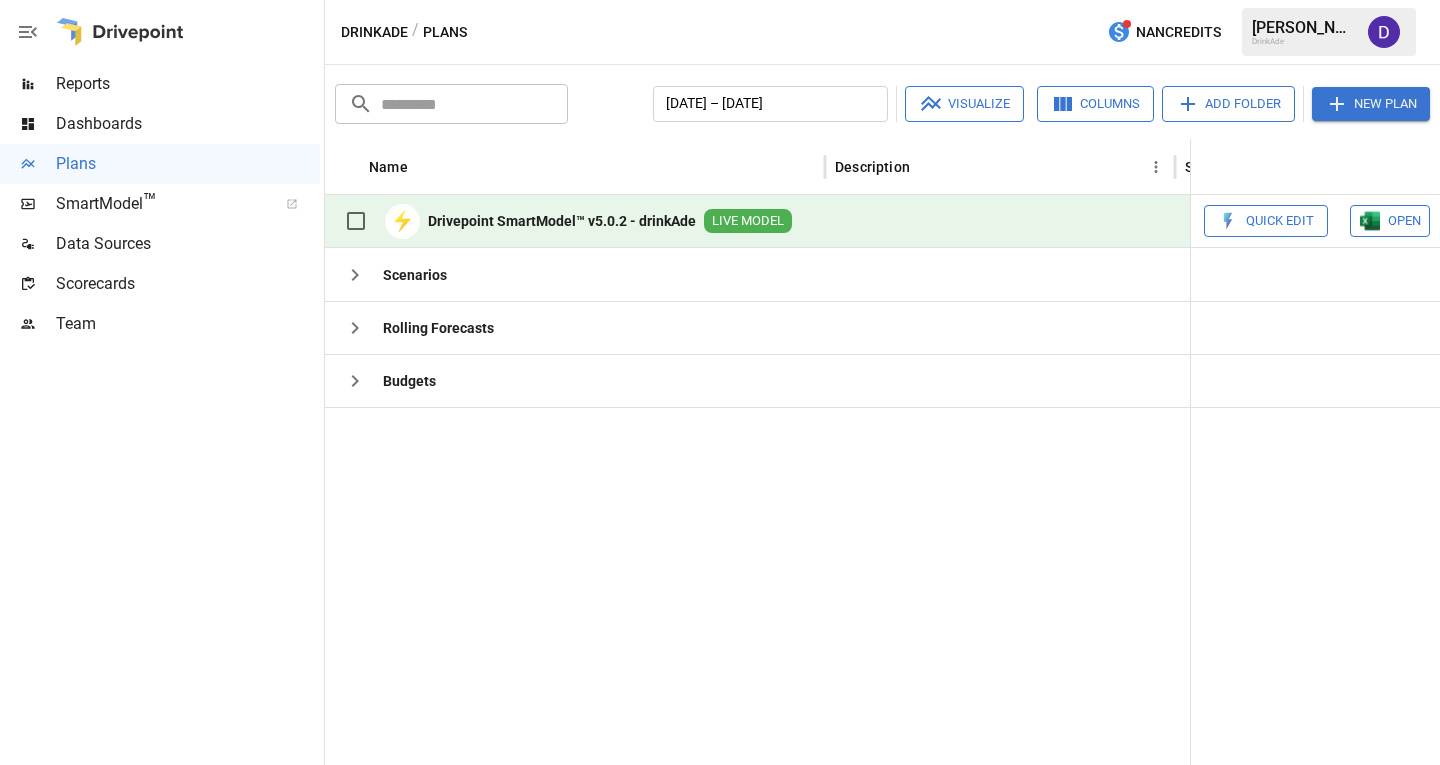 click on "⚡ Drivepoint SmartModel™ v5.0.2 - drinkAde LIVE MODEL" at bounding box center (563, 221) 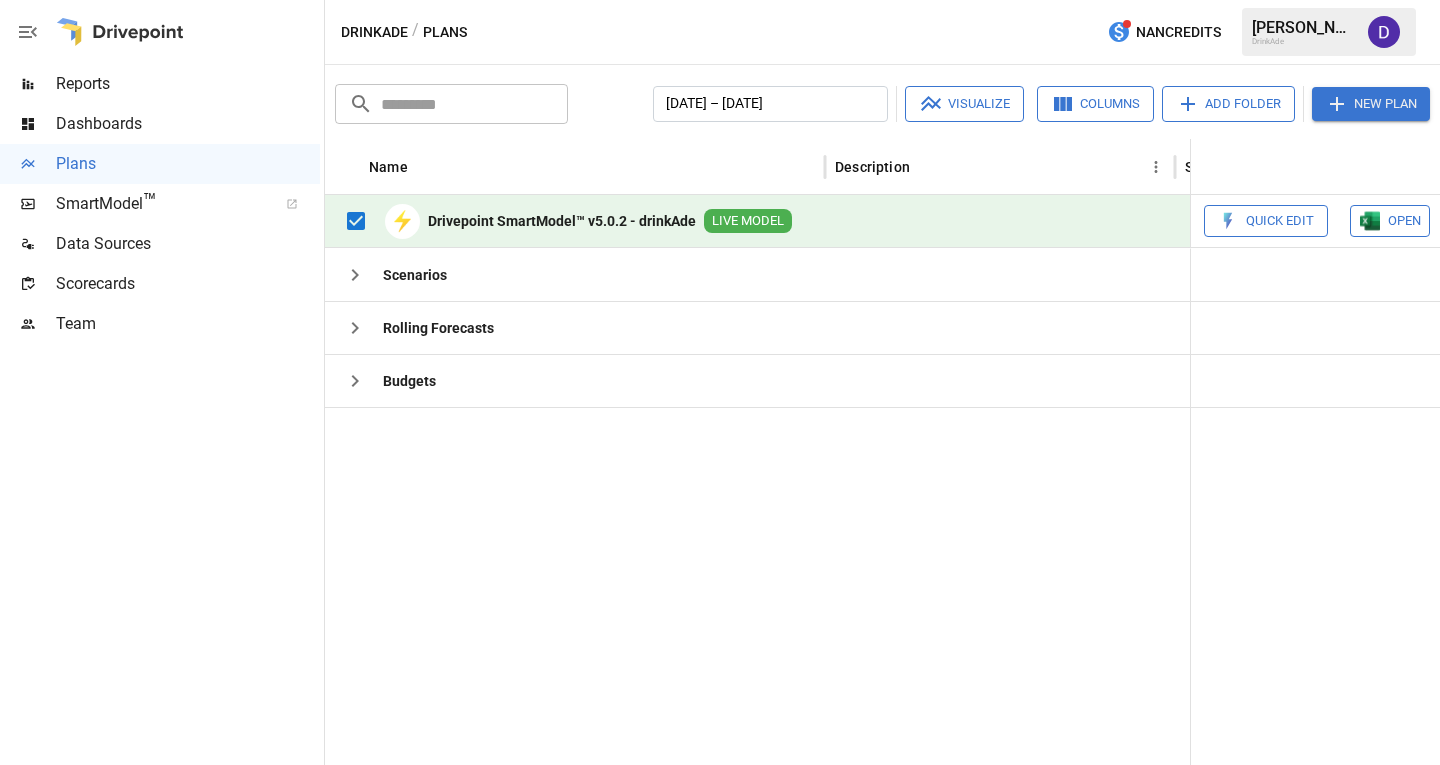 type 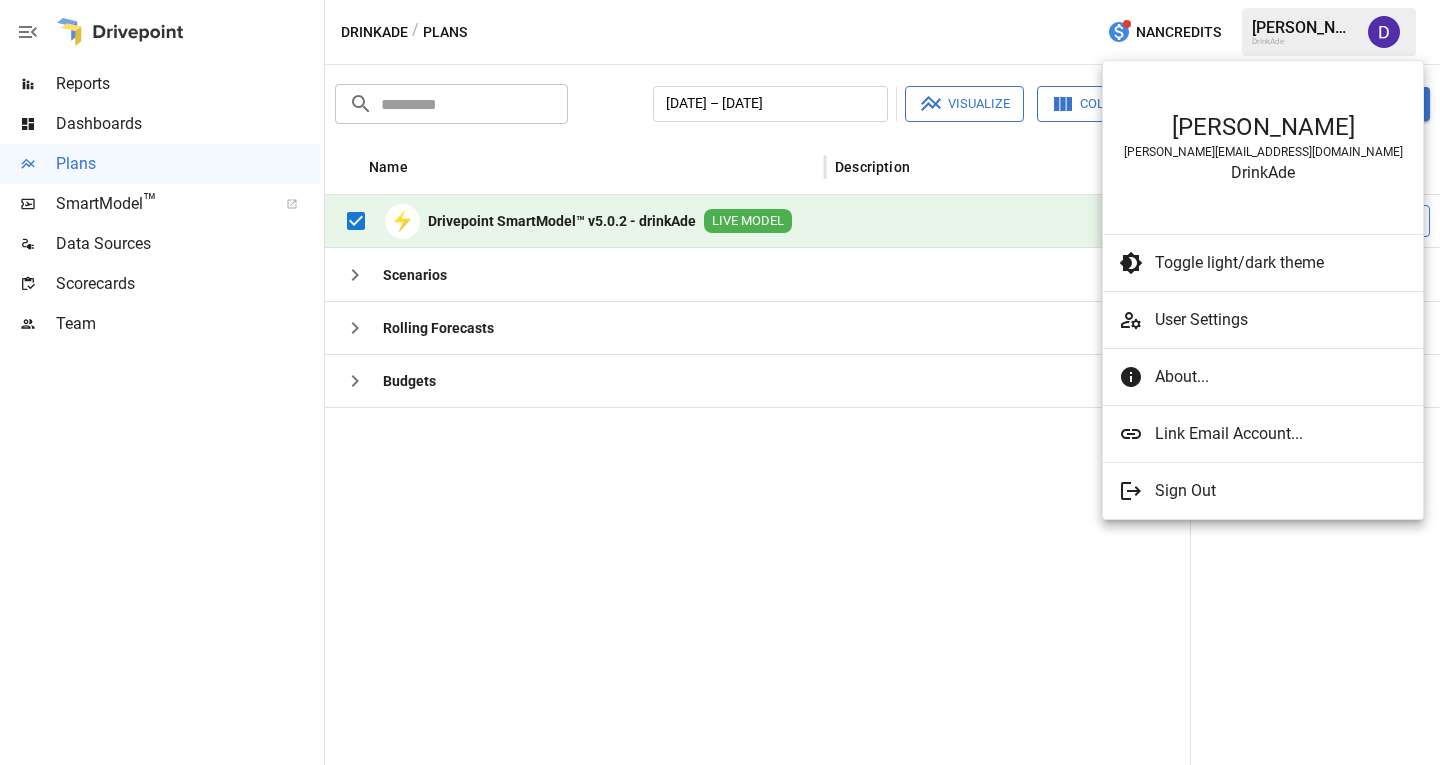 click at bounding box center (720, 382) 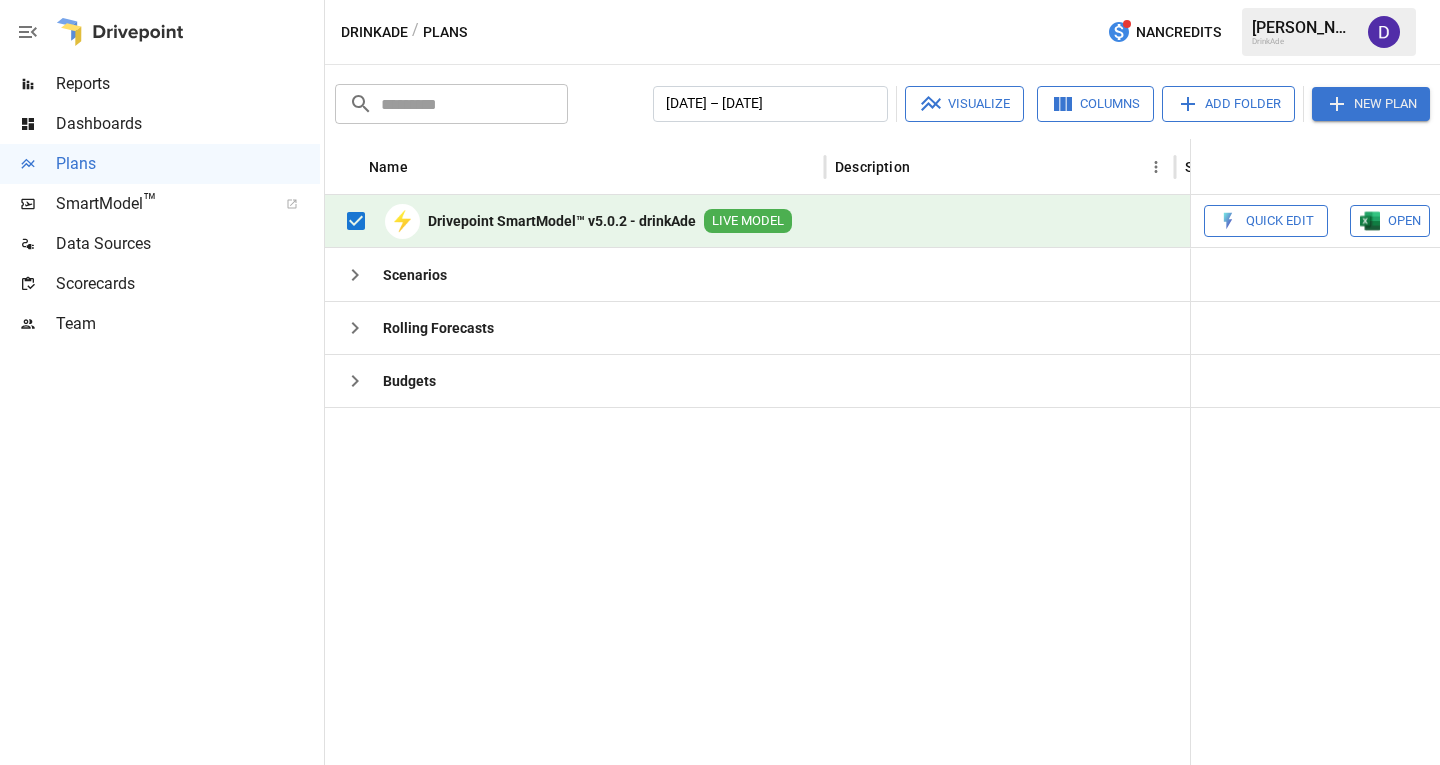 click at bounding box center [1384, 32] 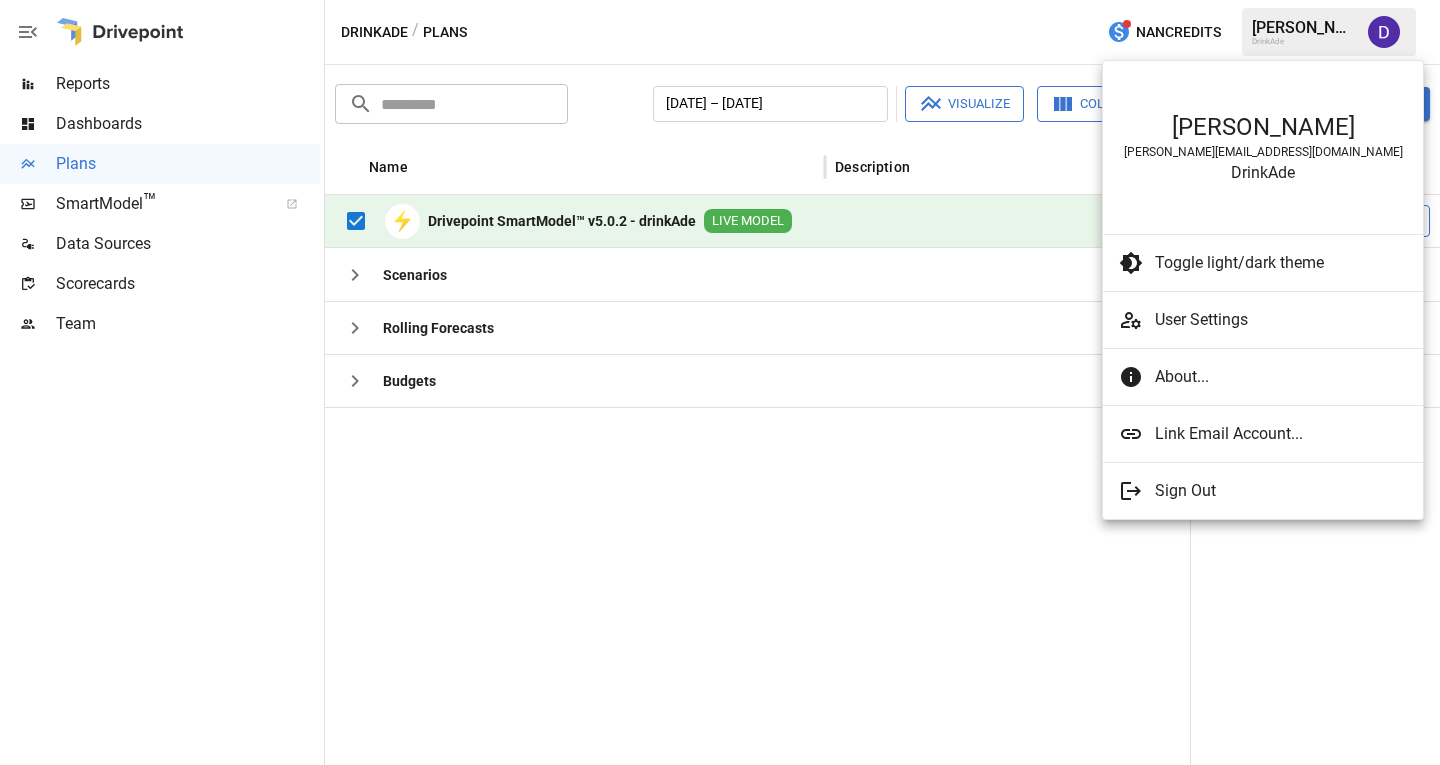 type 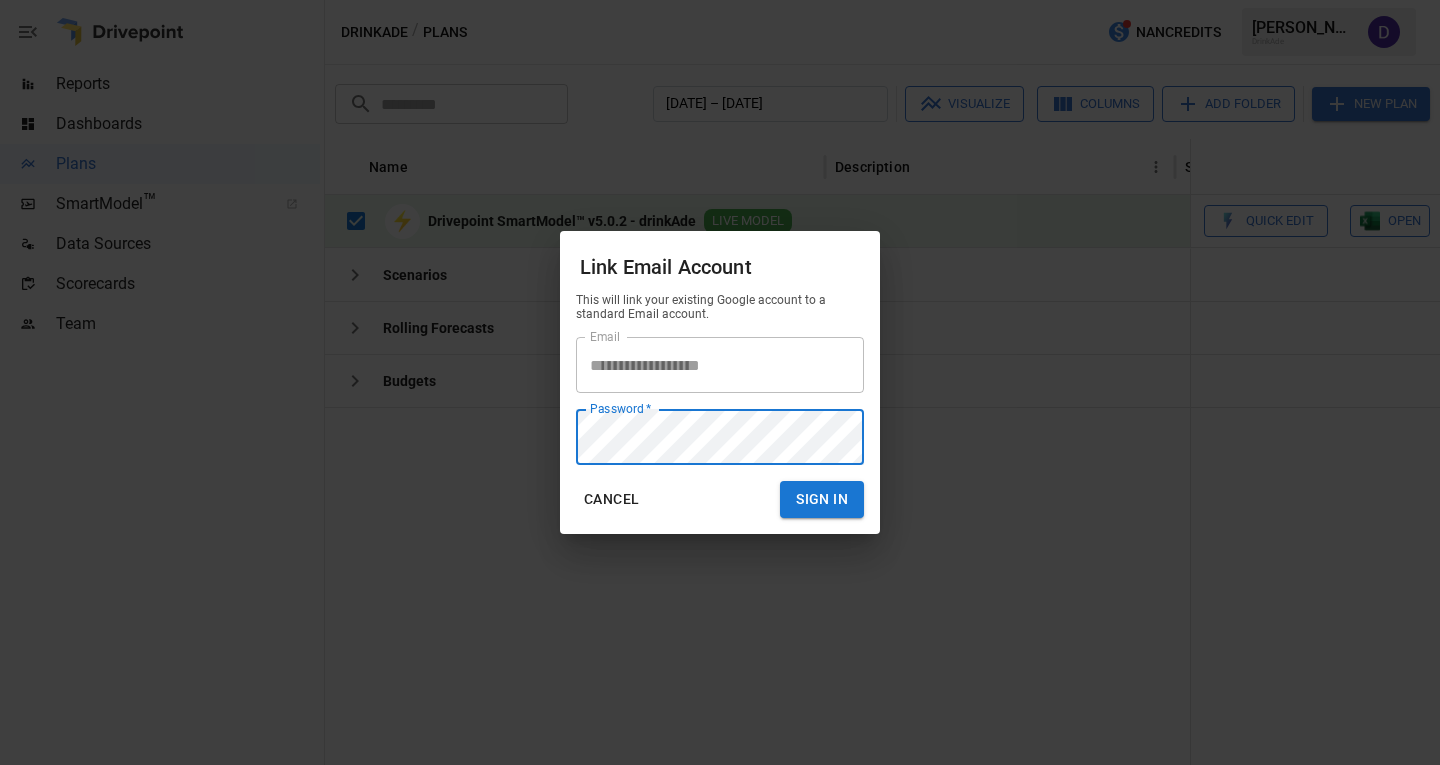 click on "Sign In" at bounding box center (822, 499) 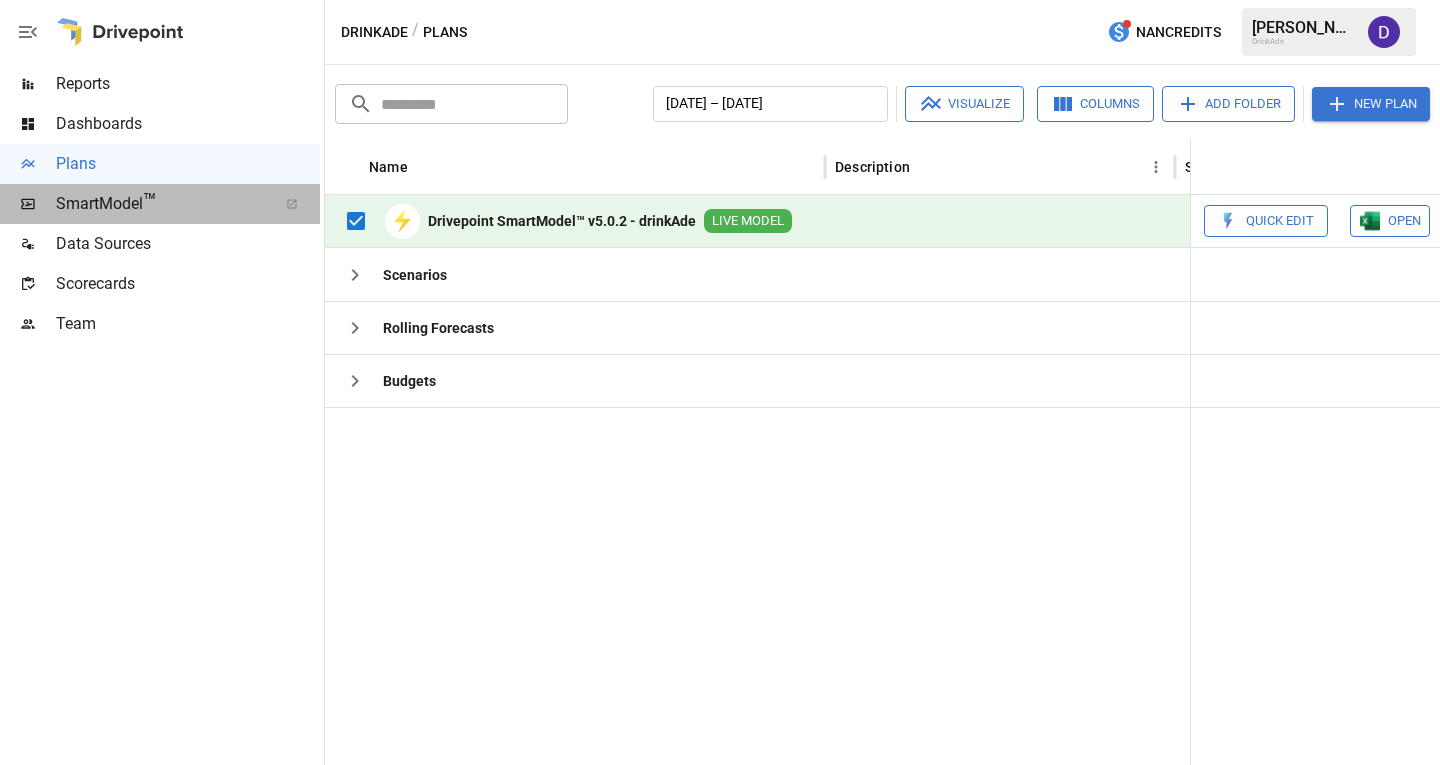 click on "SmartModel ™" at bounding box center [160, 204] 